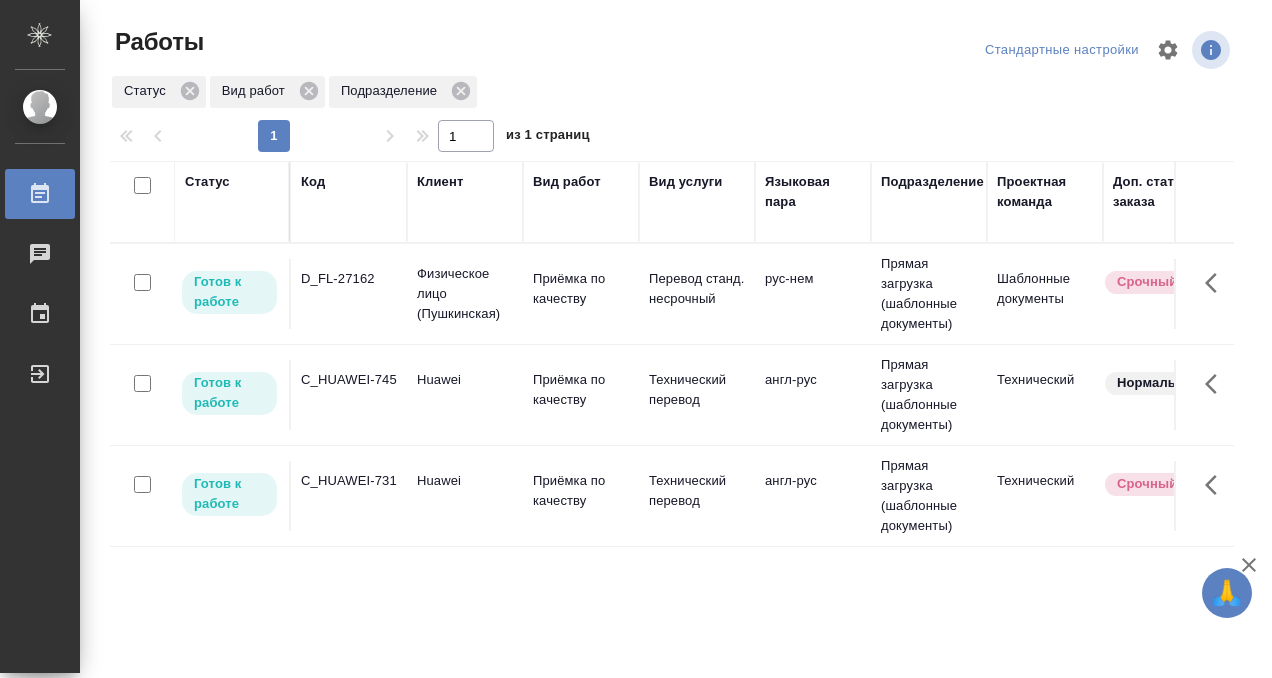 scroll, scrollTop: 0, scrollLeft: 0, axis: both 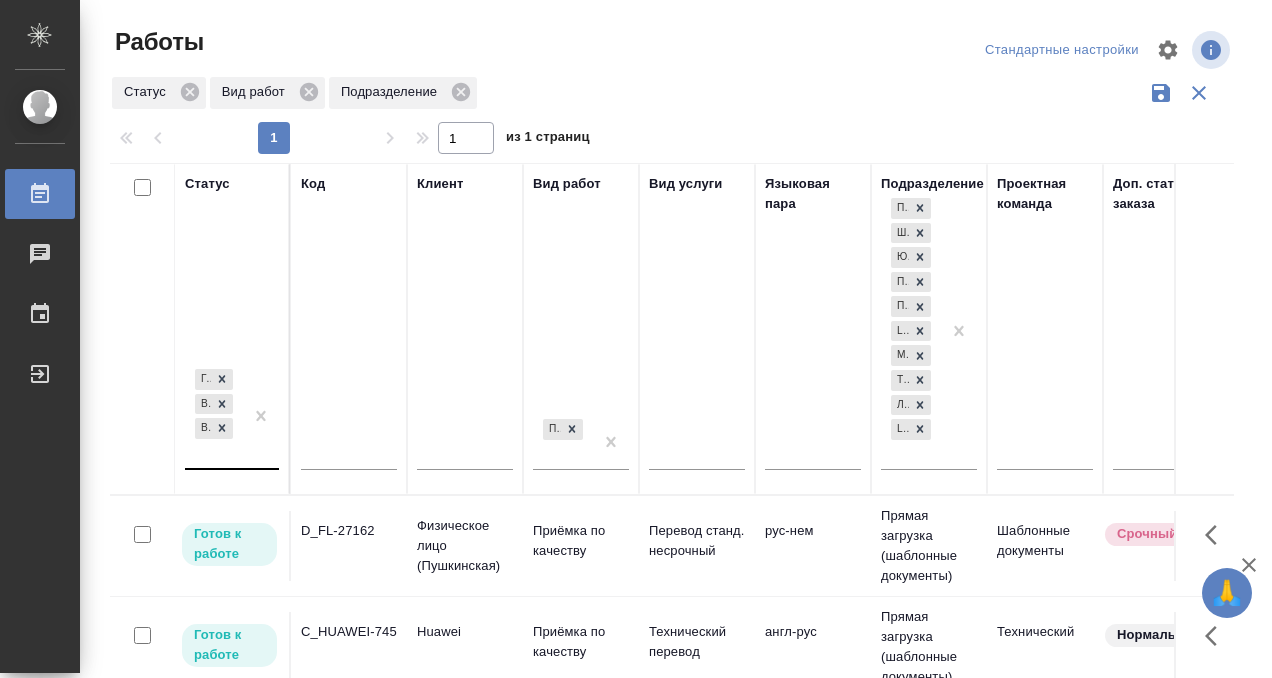 click on "Готов к работе В работе В ожидании" at bounding box center [214, 416] 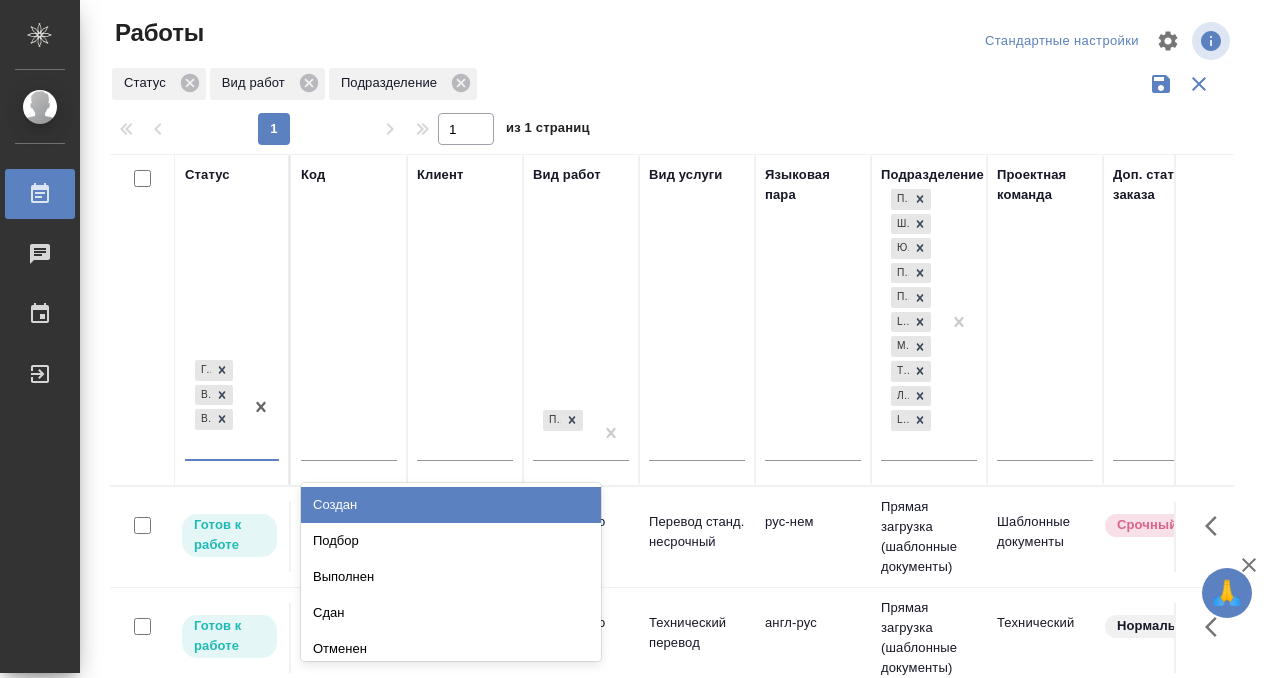 scroll, scrollTop: 10, scrollLeft: 0, axis: vertical 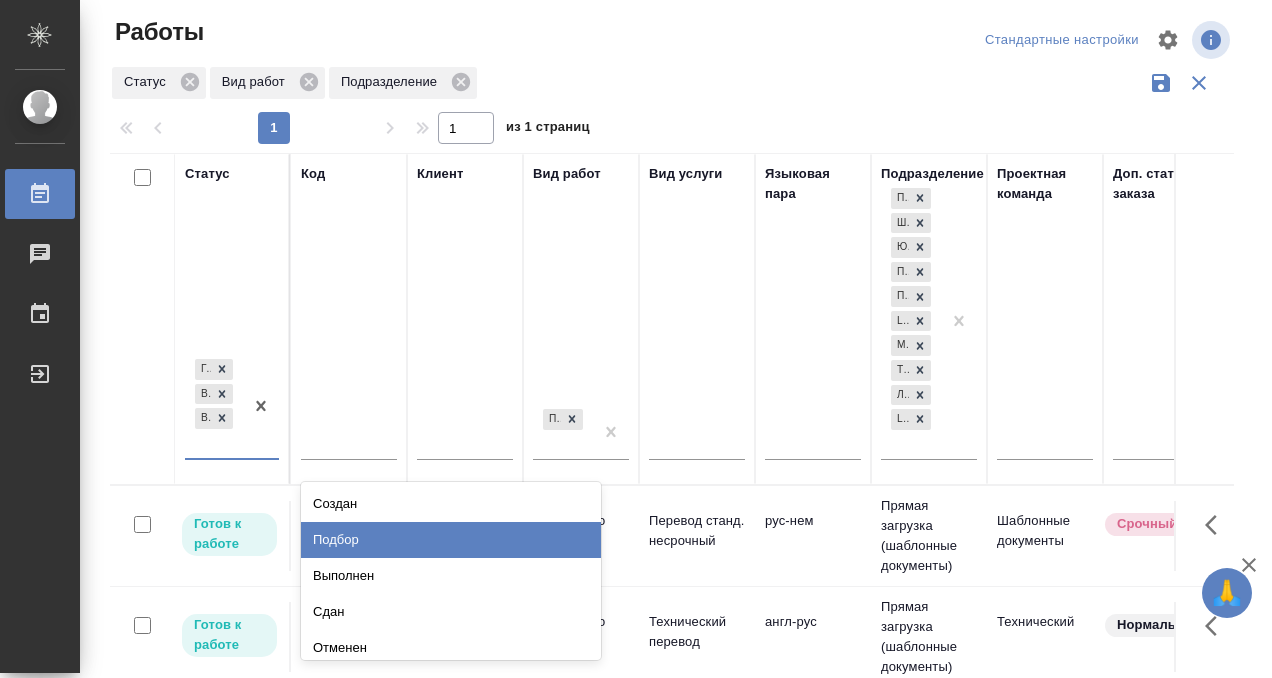 click on "Подбор" at bounding box center [451, 540] 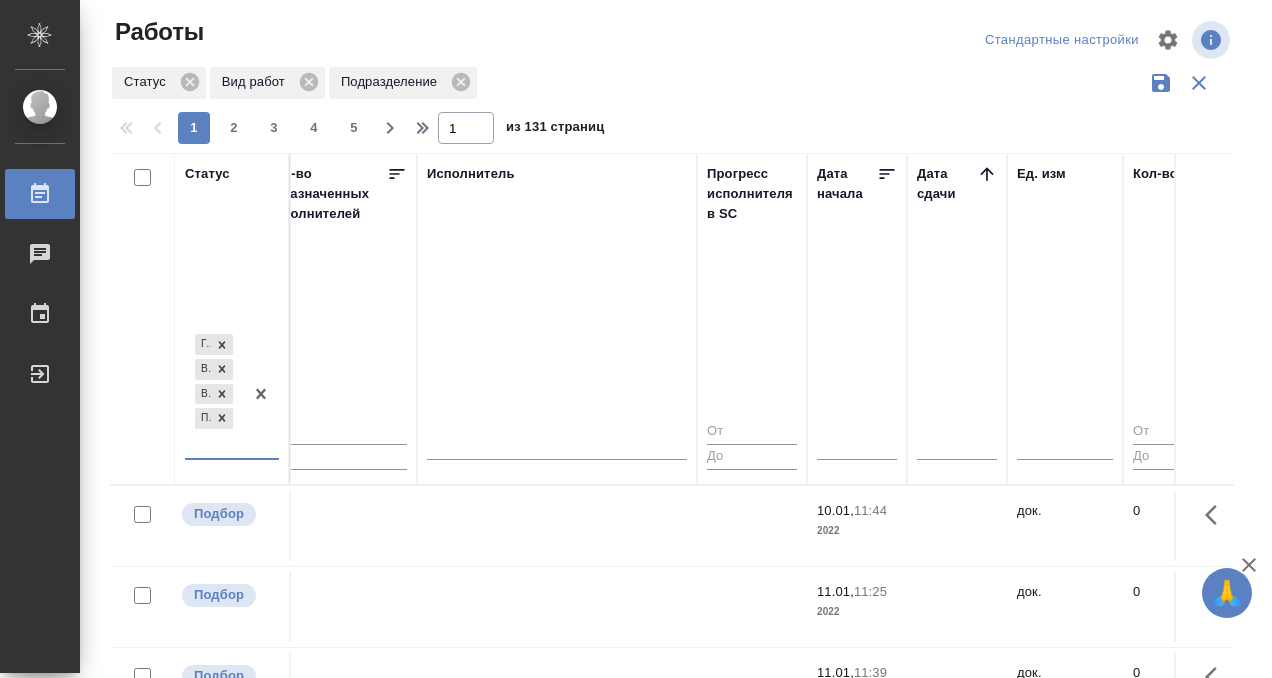 scroll, scrollTop: 0, scrollLeft: 1213, axis: horizontal 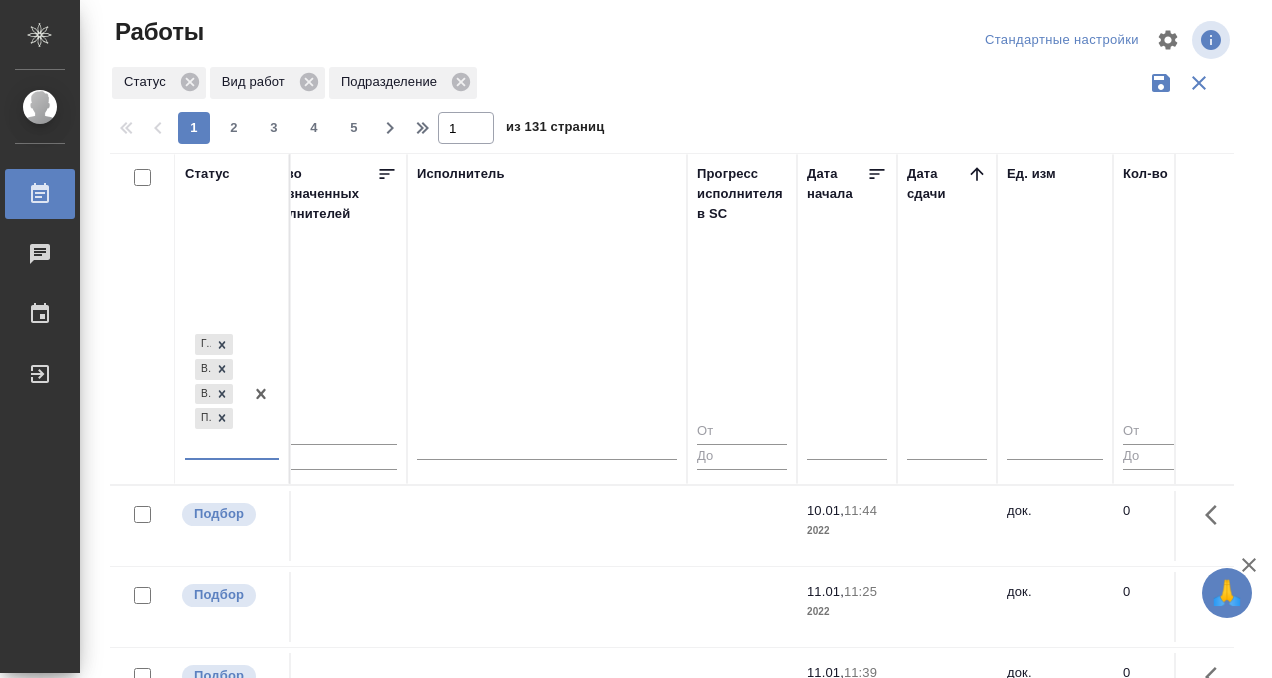 click 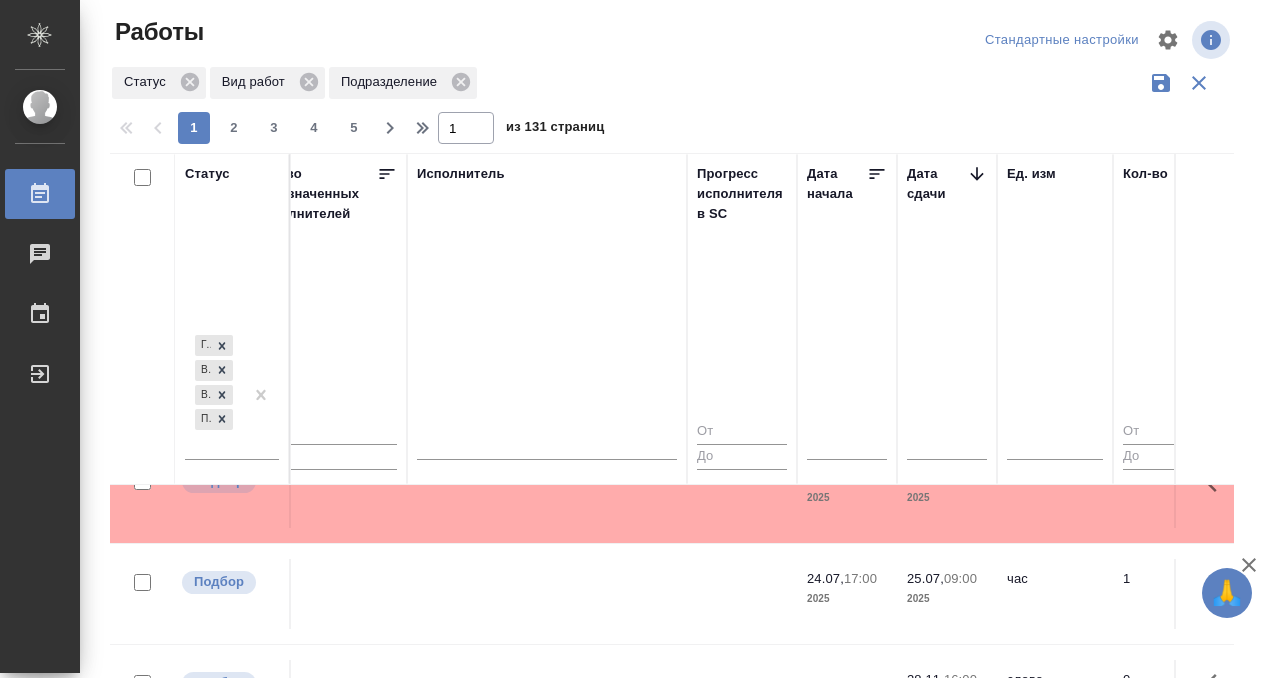 scroll, scrollTop: 803, scrollLeft: 1213, axis: both 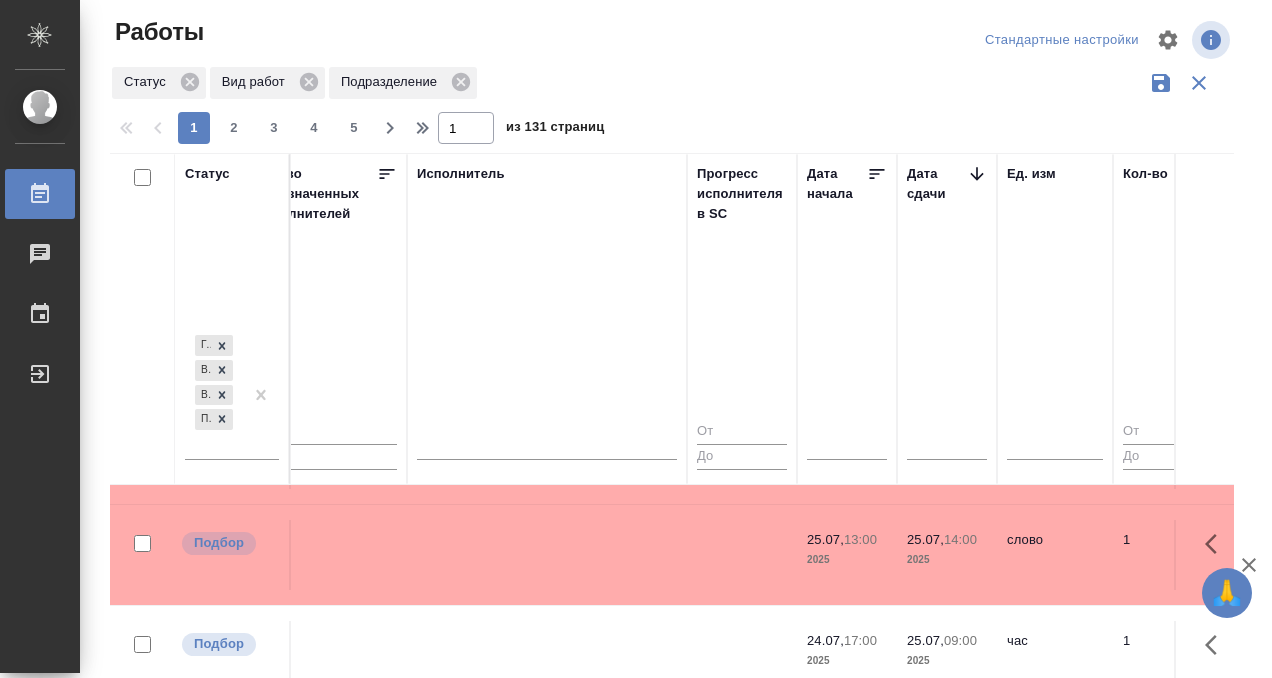 click at bounding box center [547, -267] 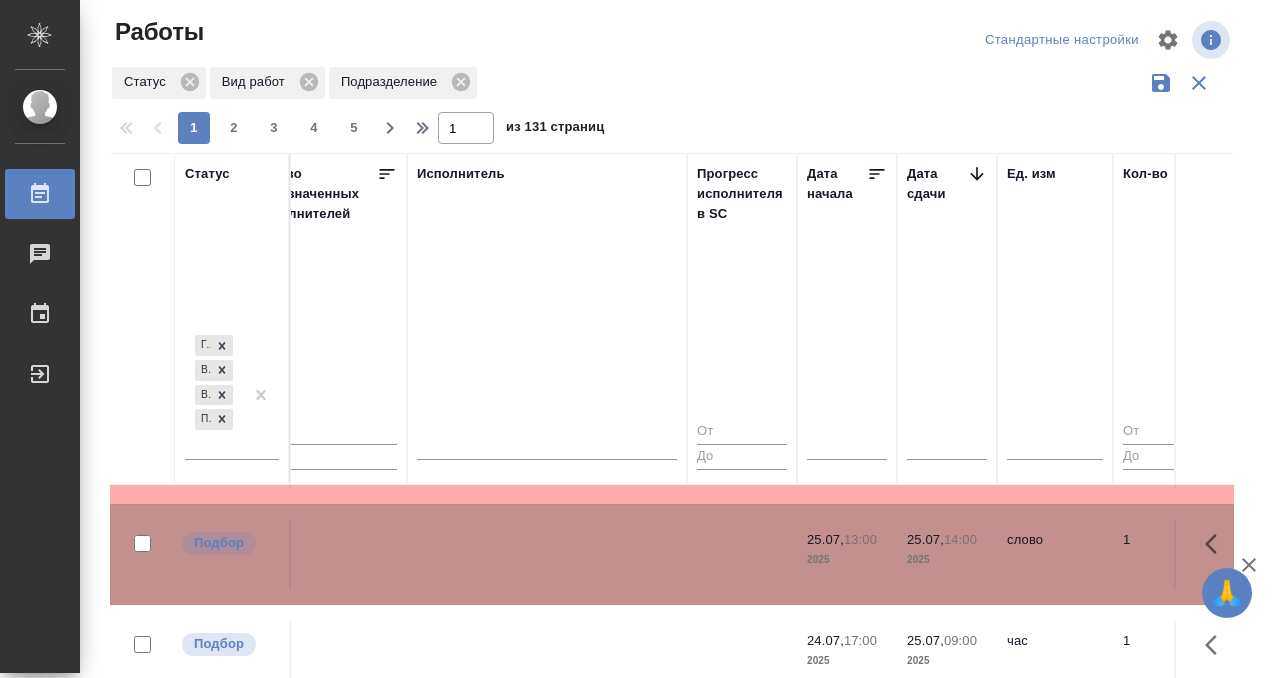 click at bounding box center [547, -267] 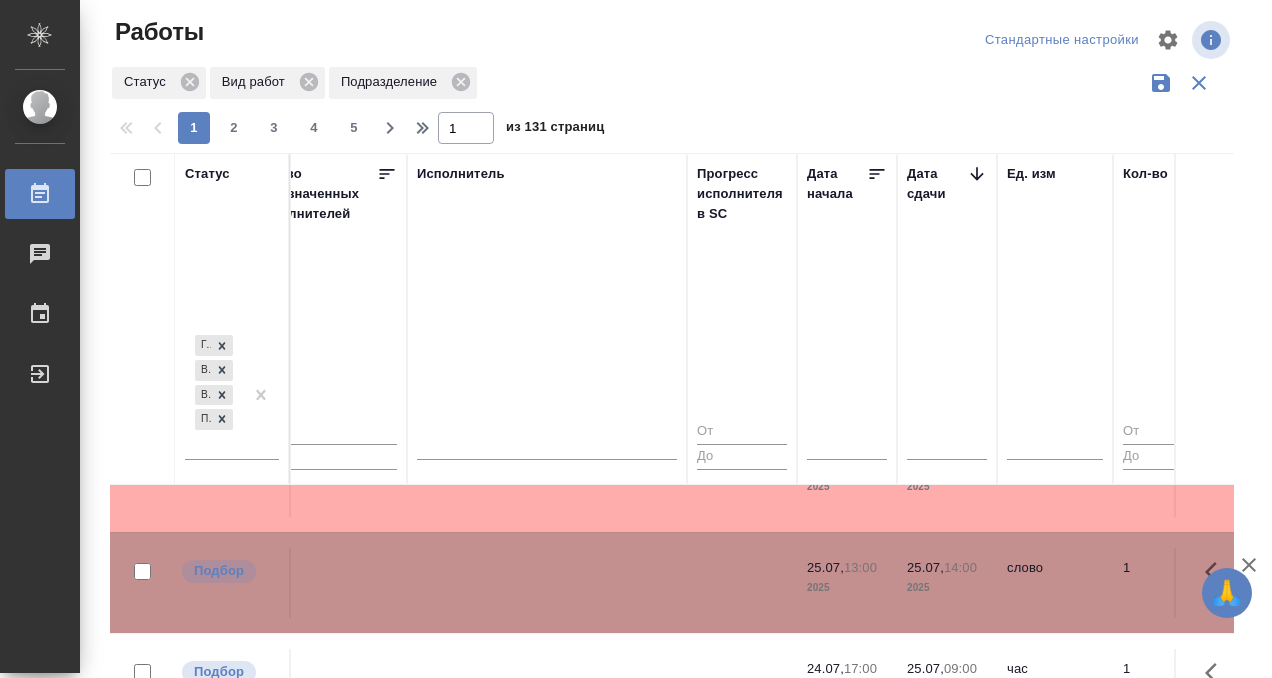 click on "Готов к работе C_HUAWEI-731 Huawei Приёмка по качеству Технический перевод  англ-рус Прямая загрузка (шаблонные документы) Технический Срочный Кобзева Елизавета Нет 0 Кобзева Елизавета 04.08,  10:00 2025 05.08,  10:00 2025 слово 1 0.08 0,08 ₽ Белякова Юлия Лямина Надежда Петрова Валерия Техника (с элементами маркетинга) сделайте тикет, плиз
также просят хо... Готов к работе C_HUAWEI-745 Huawei Приёмка по качеству Технический перевод  англ-рус Прямая загрузка (шаблонные документы) Технический Нормальный Кобзева Елизавета Нет 0 Кобзева Елизавета 30.07,  10:00 2025 30.07,  13:00 2025 слово 2 0.08 0,16 ₽ D_FL-27162 Нет 0 1" at bounding box center [1005, 899] 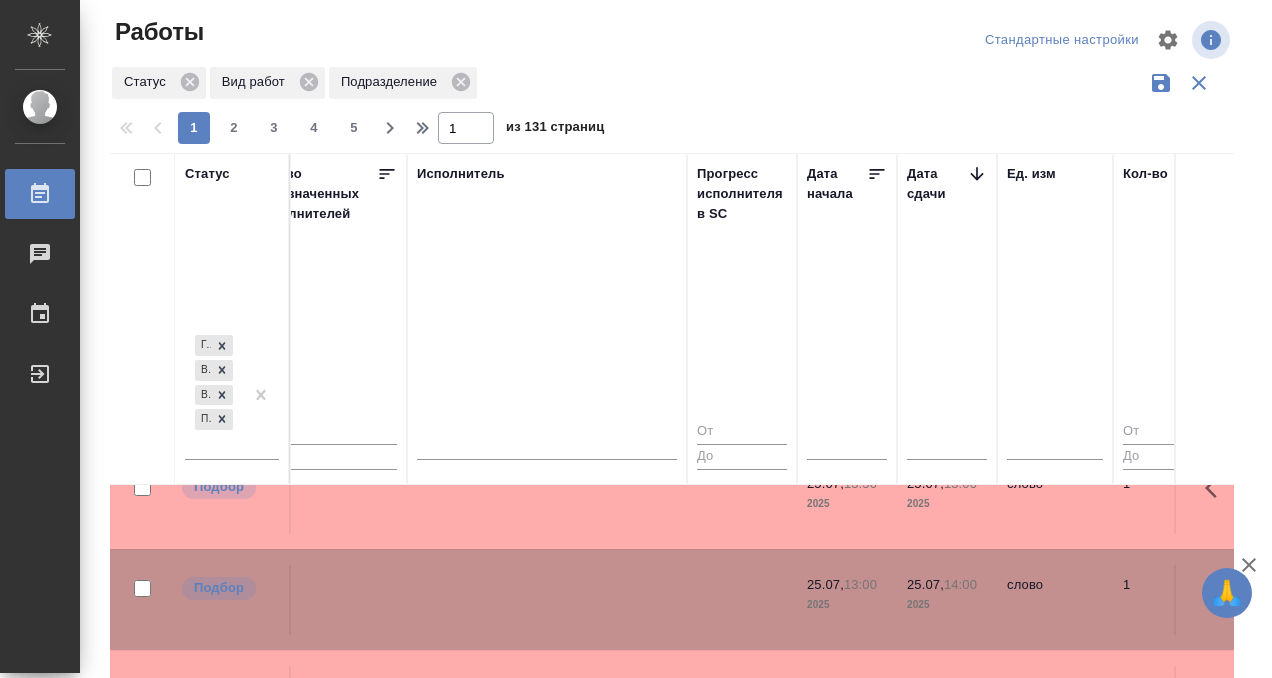 click at bounding box center [547, -121] 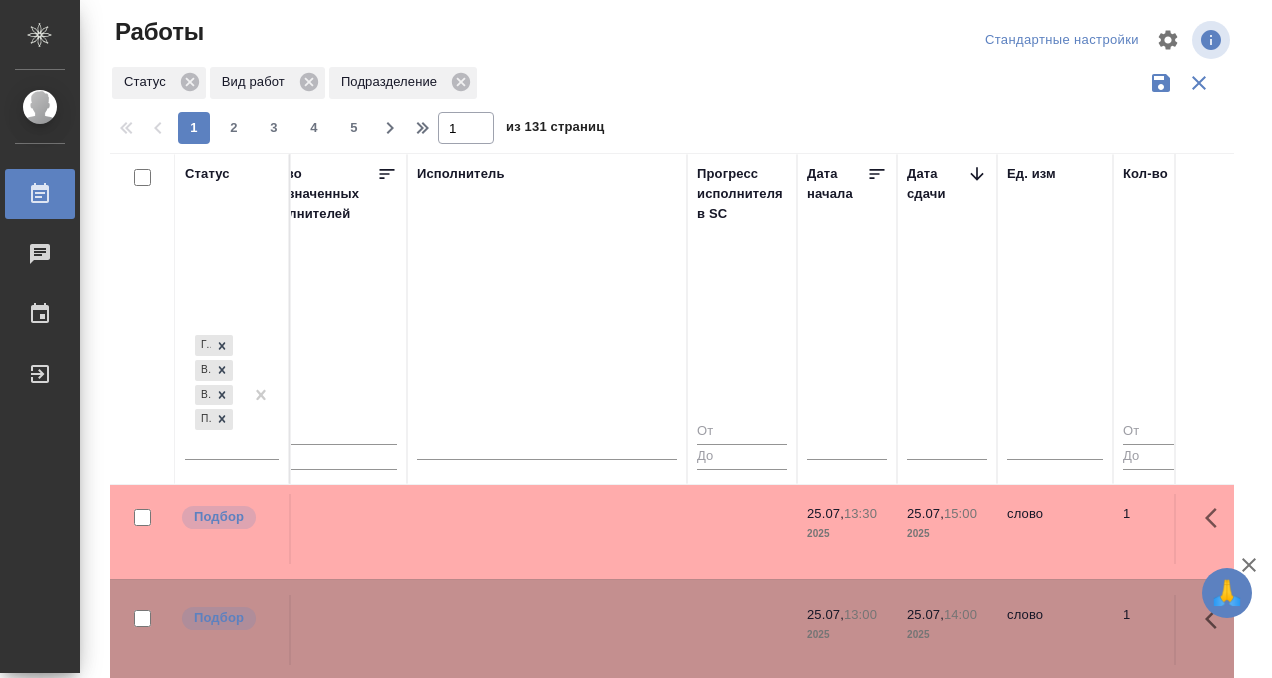 click at bounding box center (547, -91) 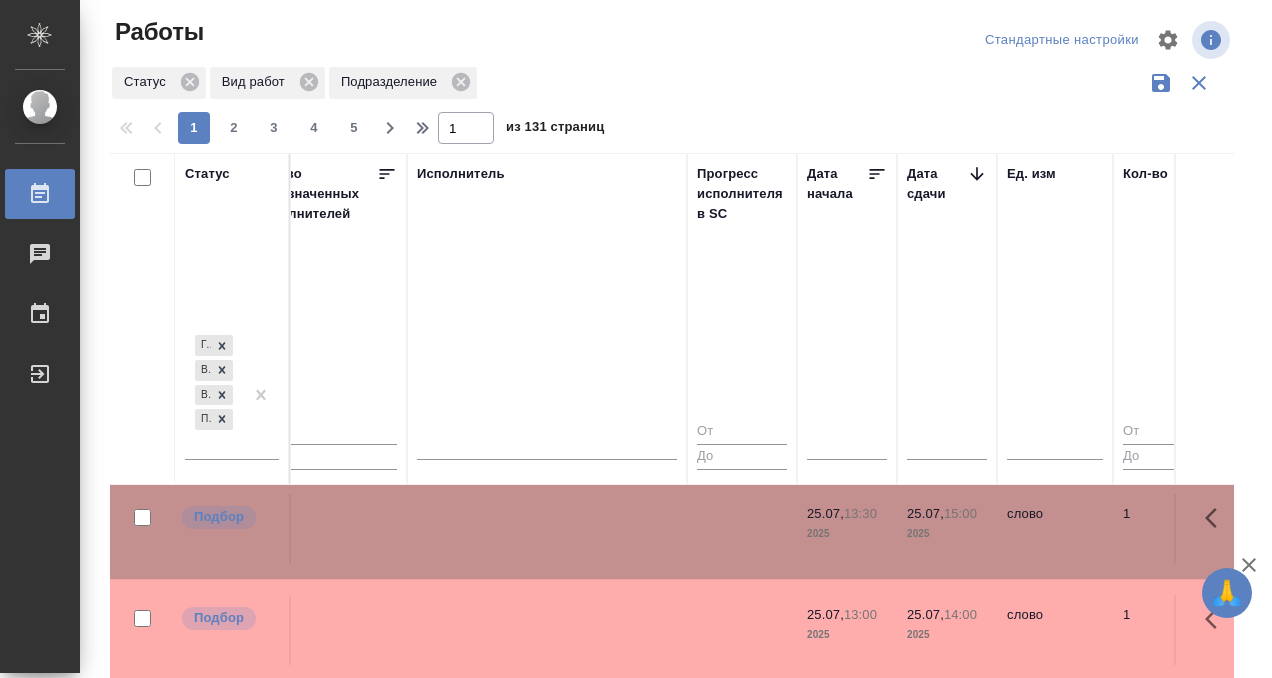 click at bounding box center [547, -91] 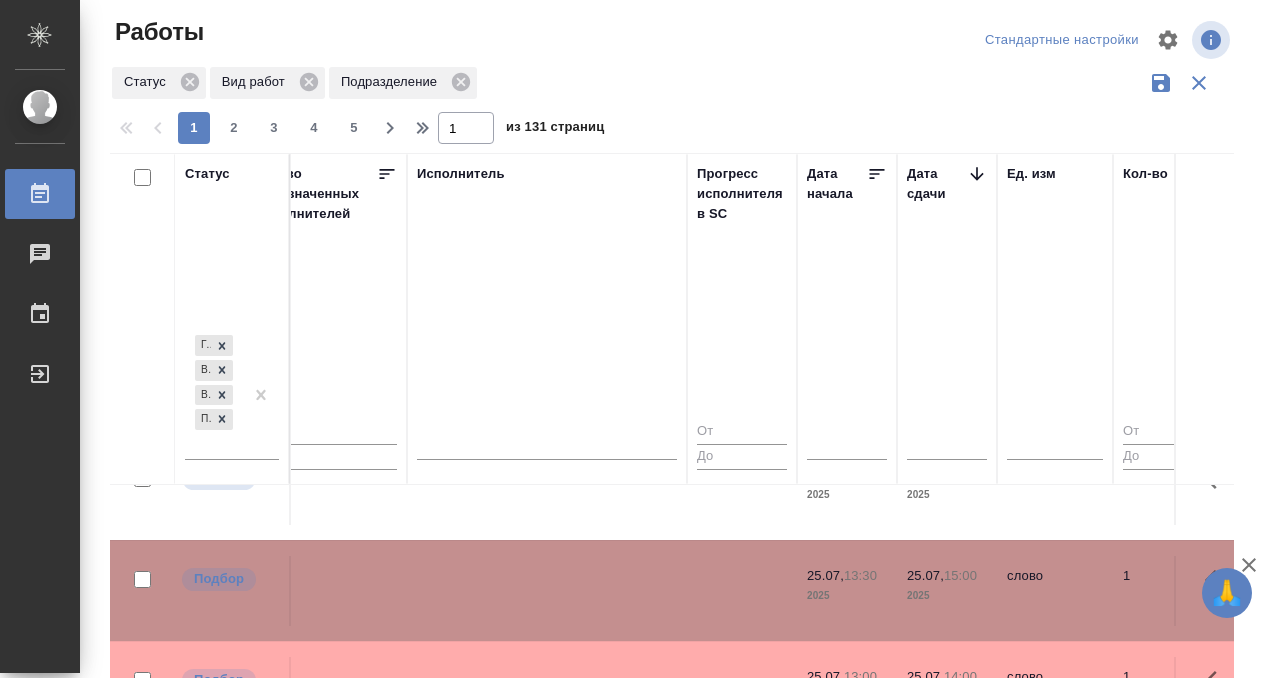 click at bounding box center (547, -29) 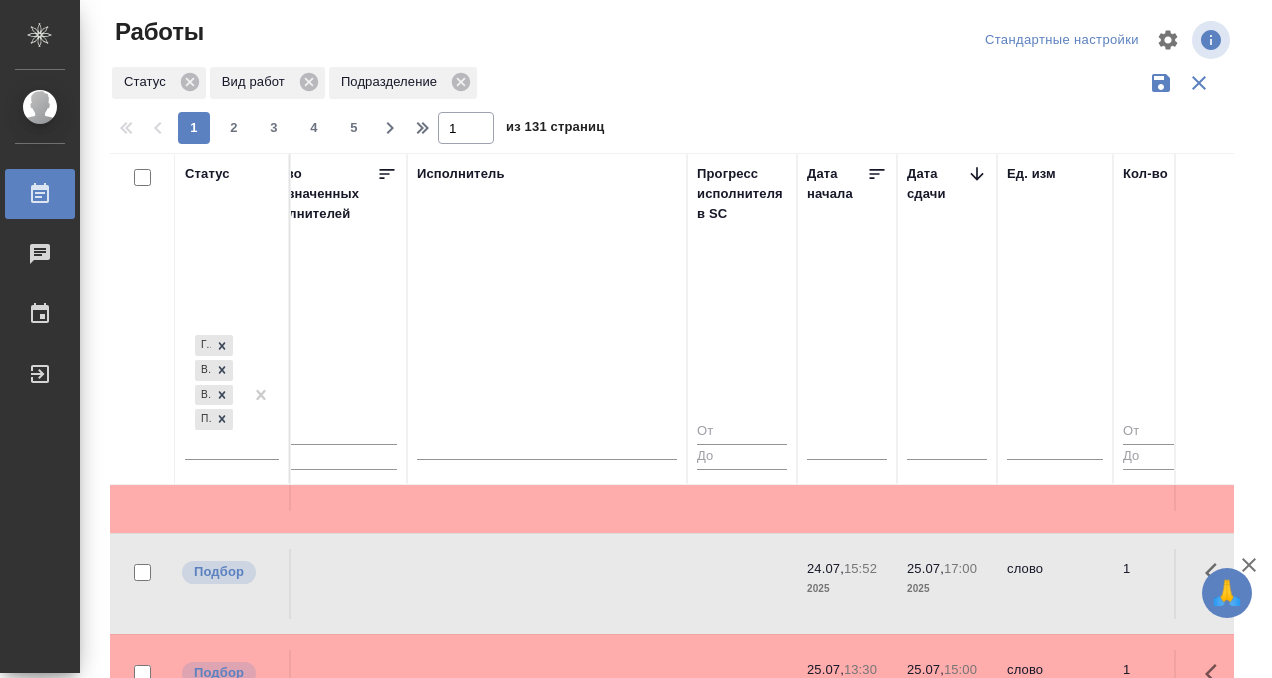 click at bounding box center [547, 65] 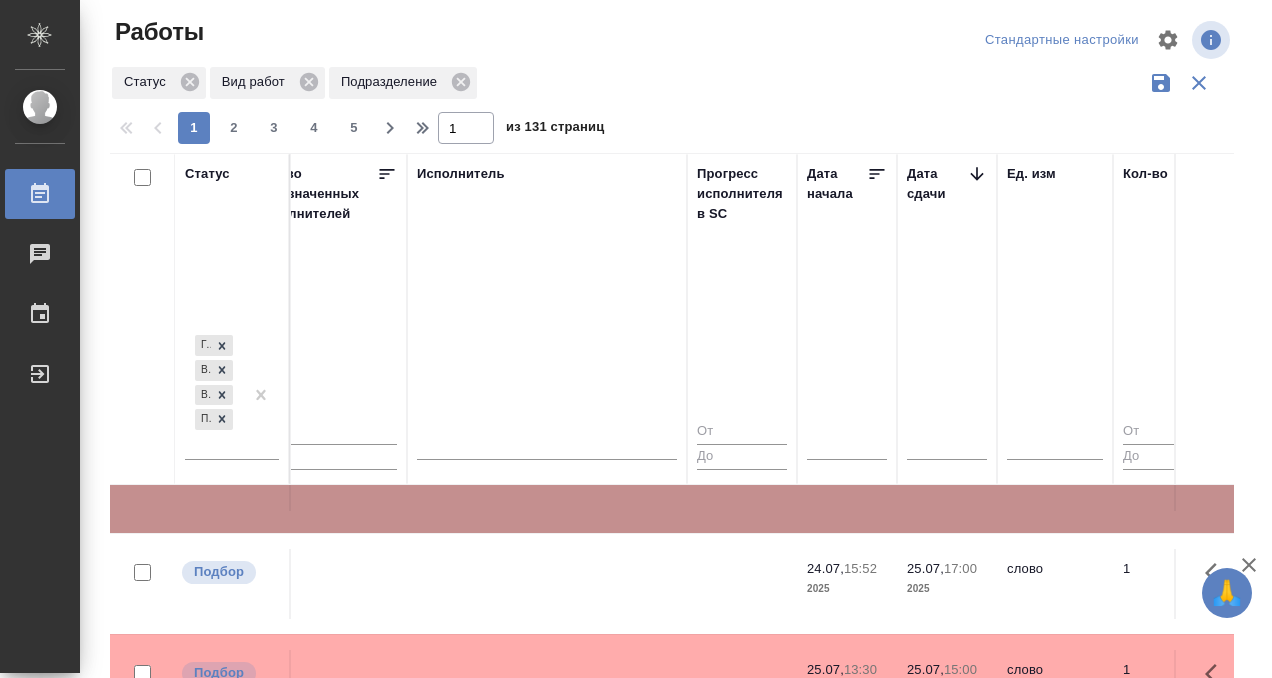 scroll, scrollTop: 351, scrollLeft: 1213, axis: both 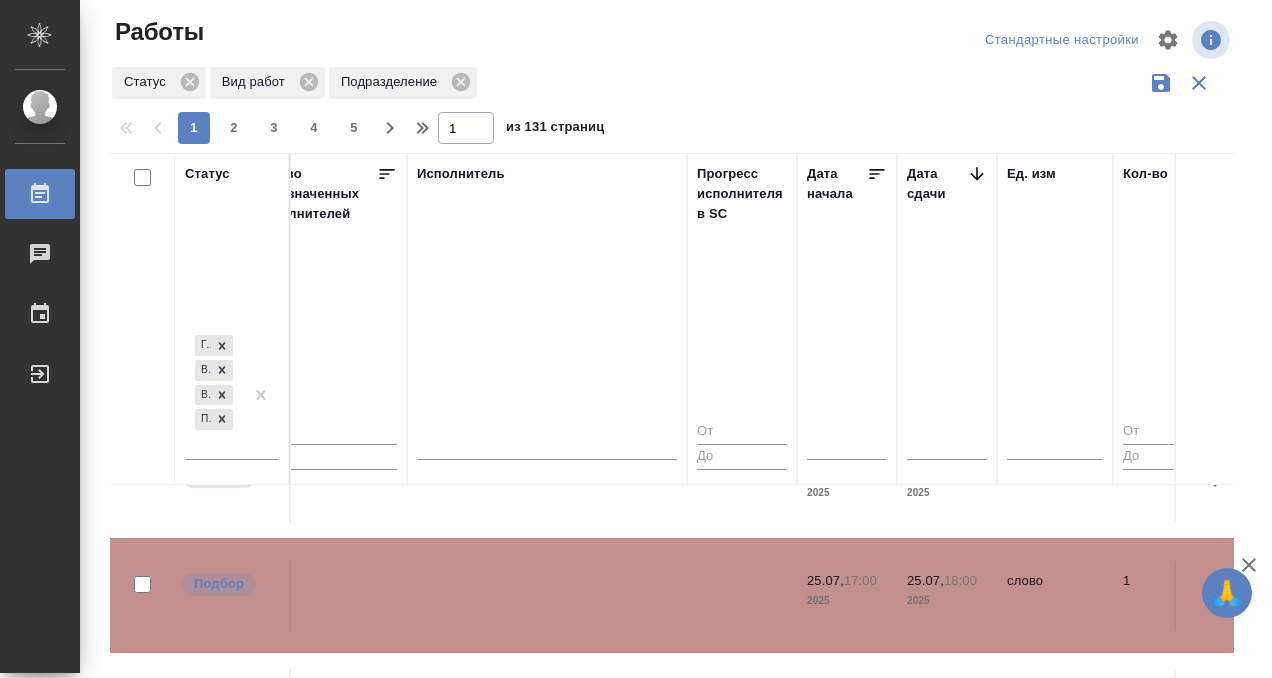 click at bounding box center [547, 185] 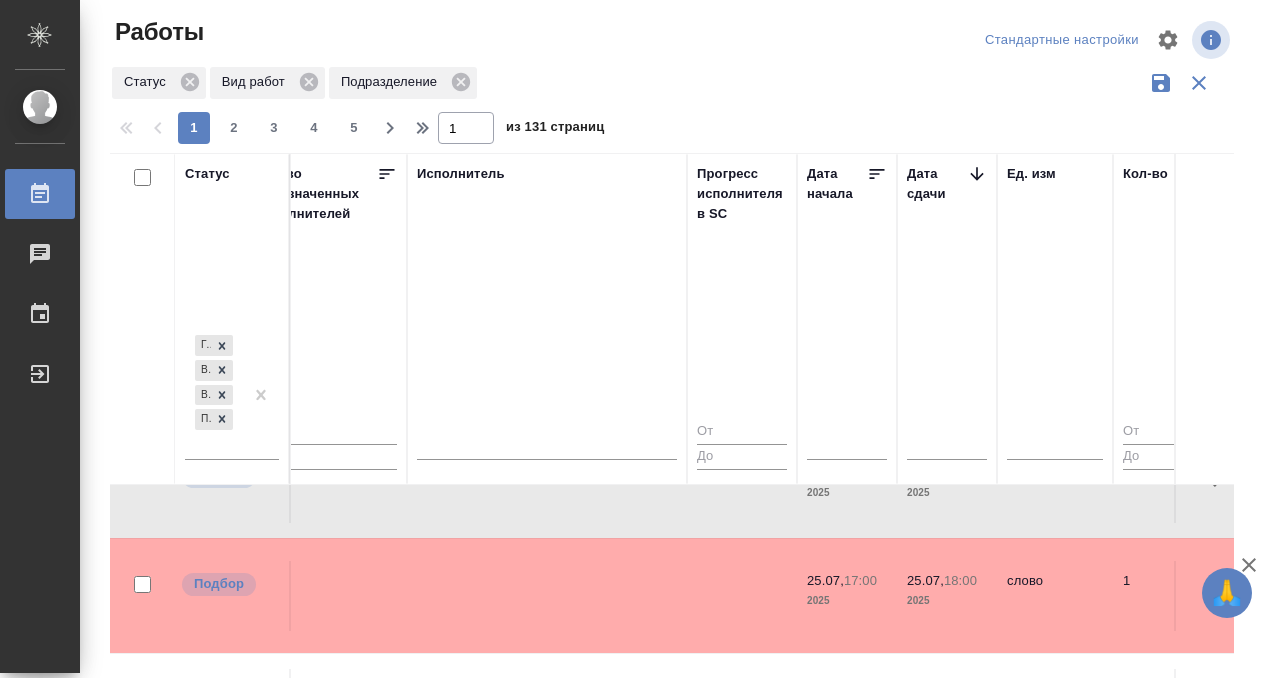 scroll, scrollTop: 249, scrollLeft: 1213, axis: both 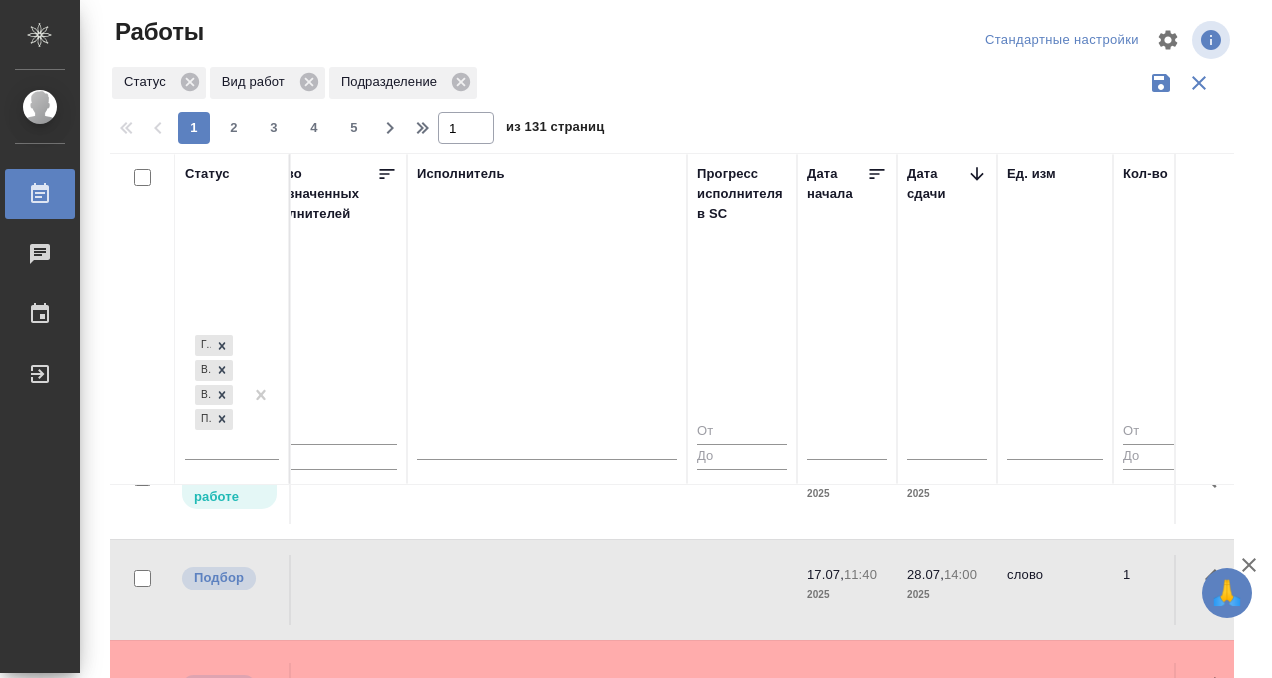 click at bounding box center (547, 287) 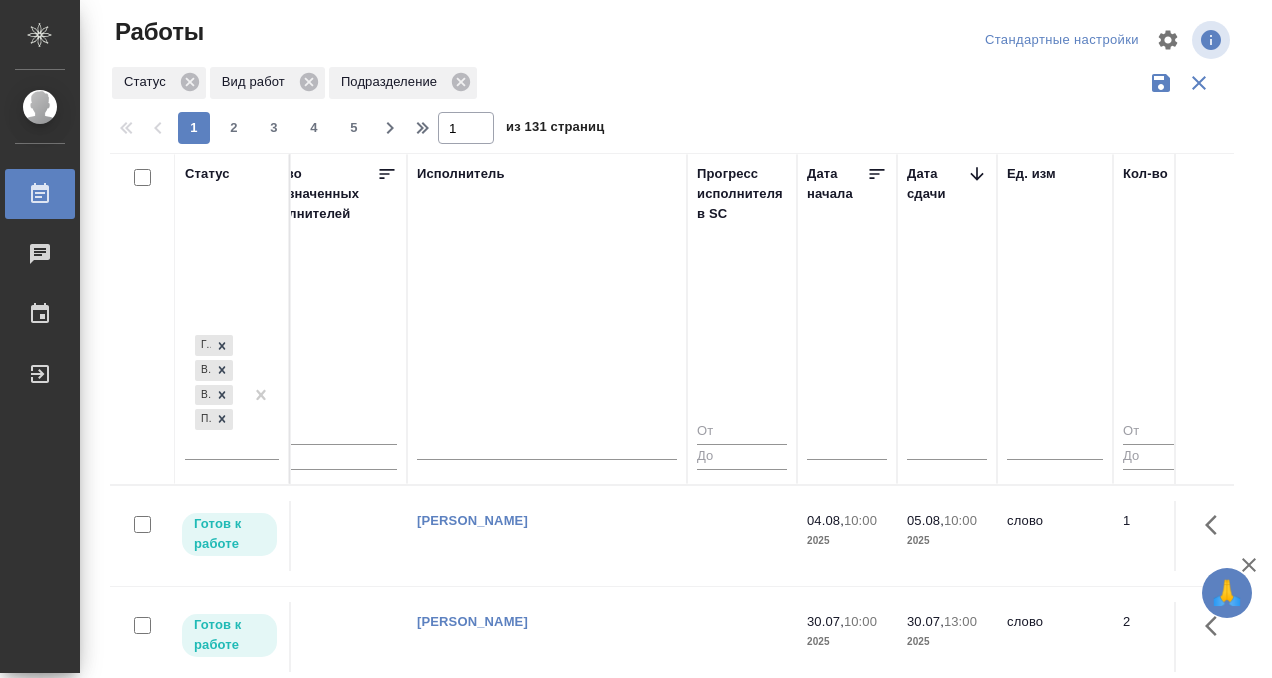 scroll, scrollTop: 216, scrollLeft: 0, axis: vertical 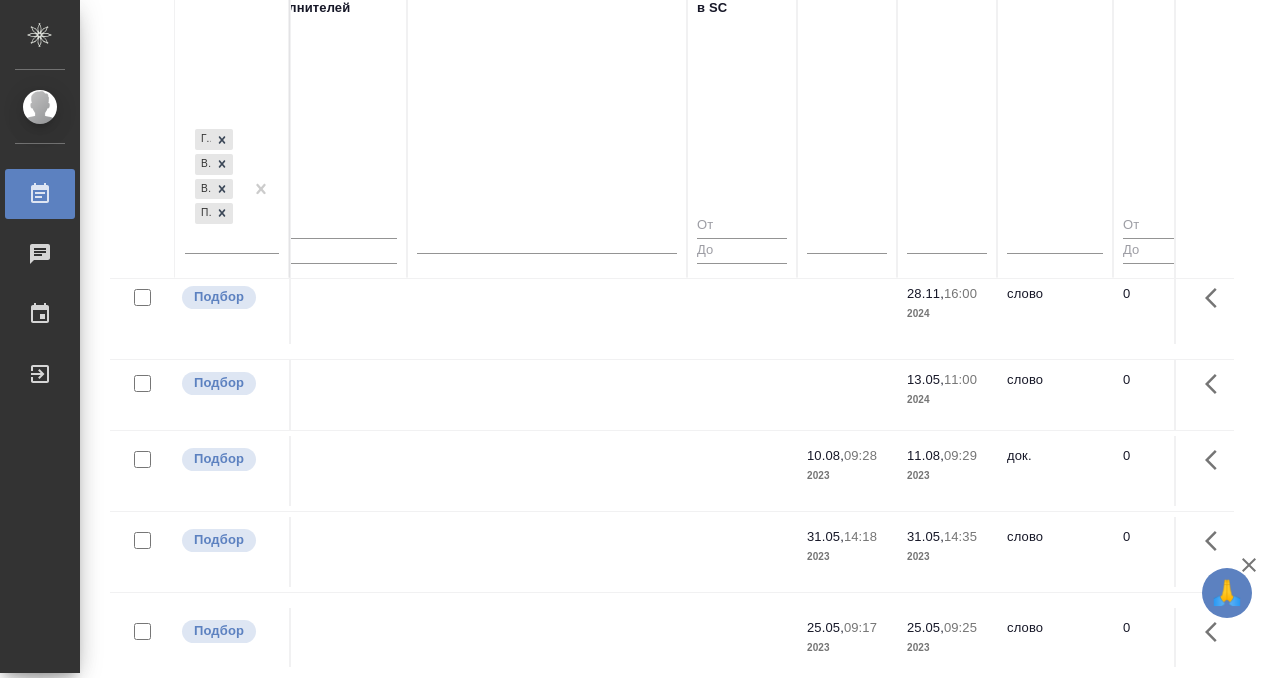 click at bounding box center [56, 194] 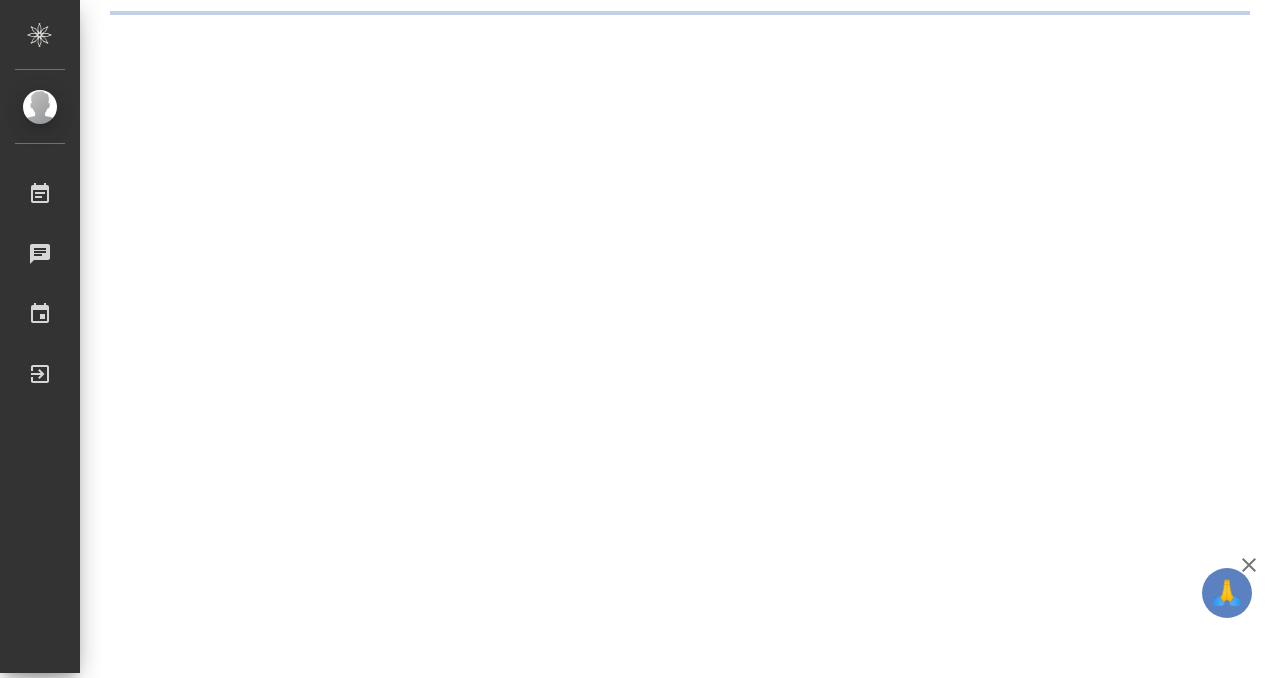 scroll, scrollTop: 0, scrollLeft: 0, axis: both 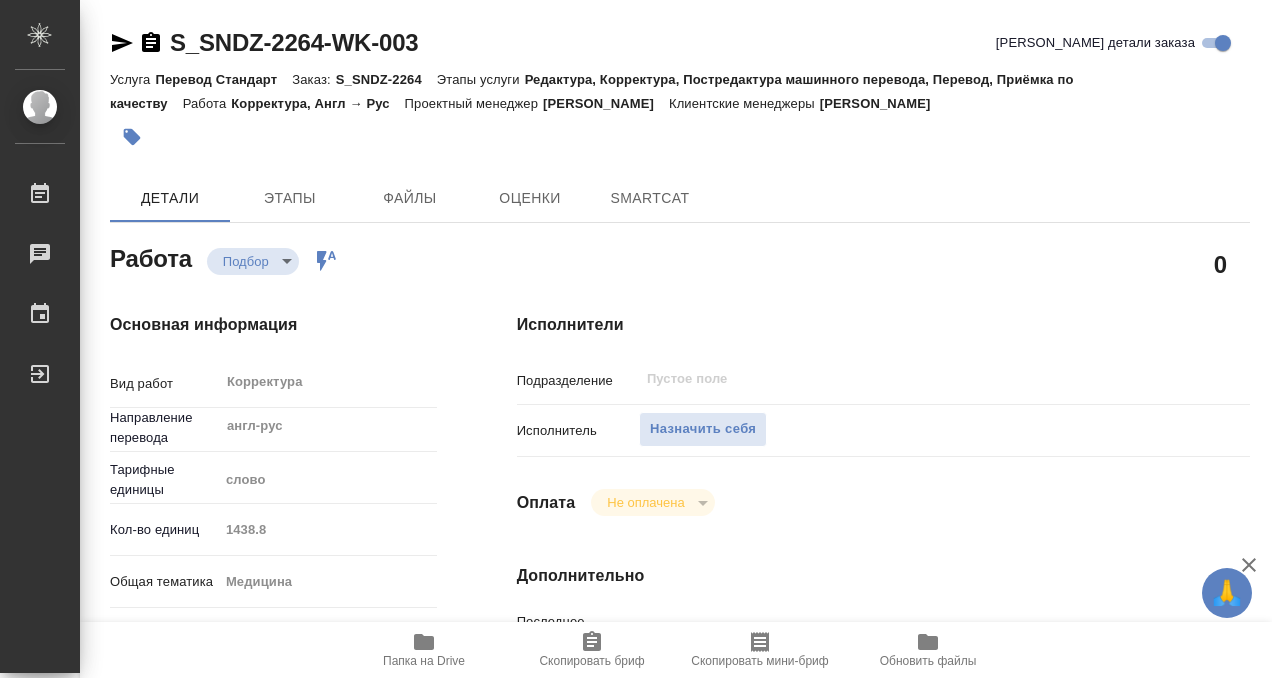 type on "x" 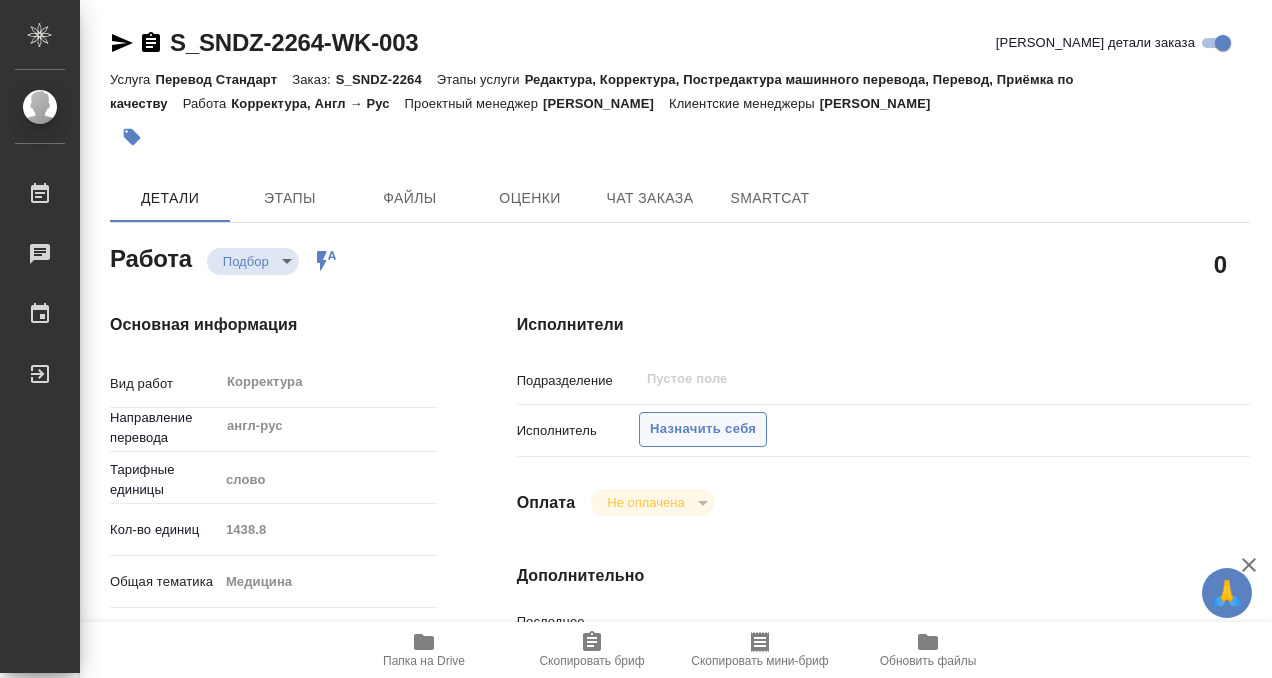 type on "x" 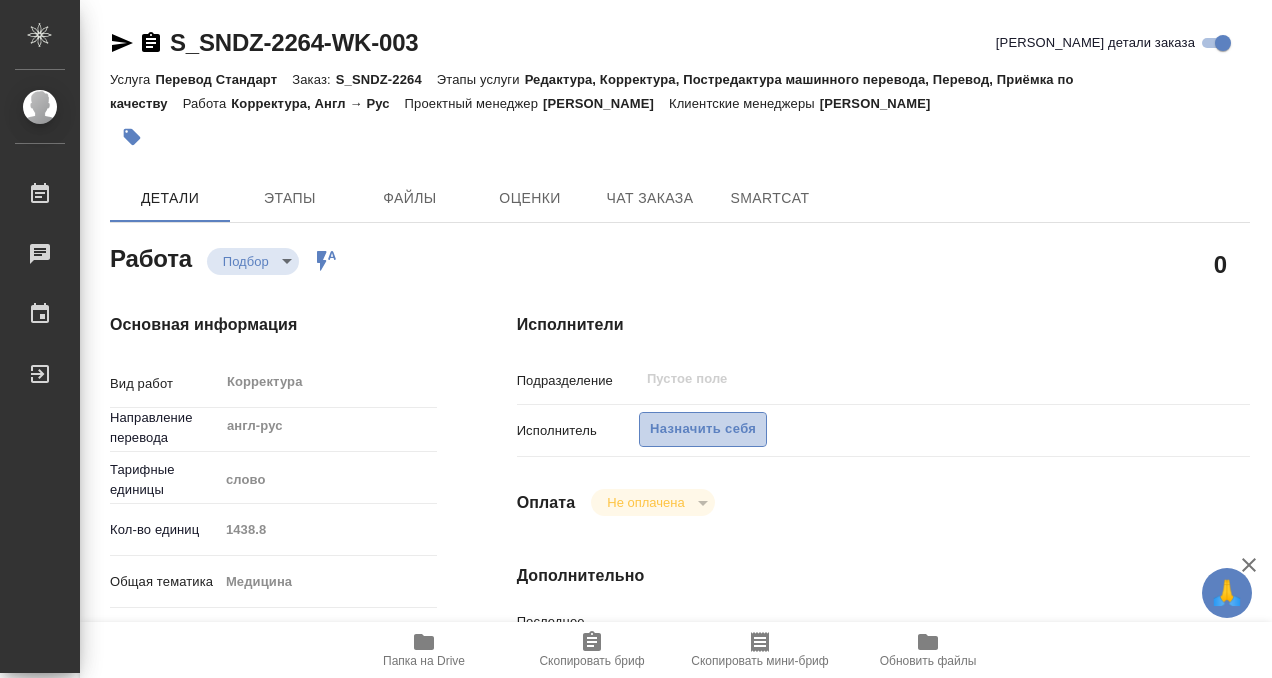 click on "Назначить себя" at bounding box center [703, 429] 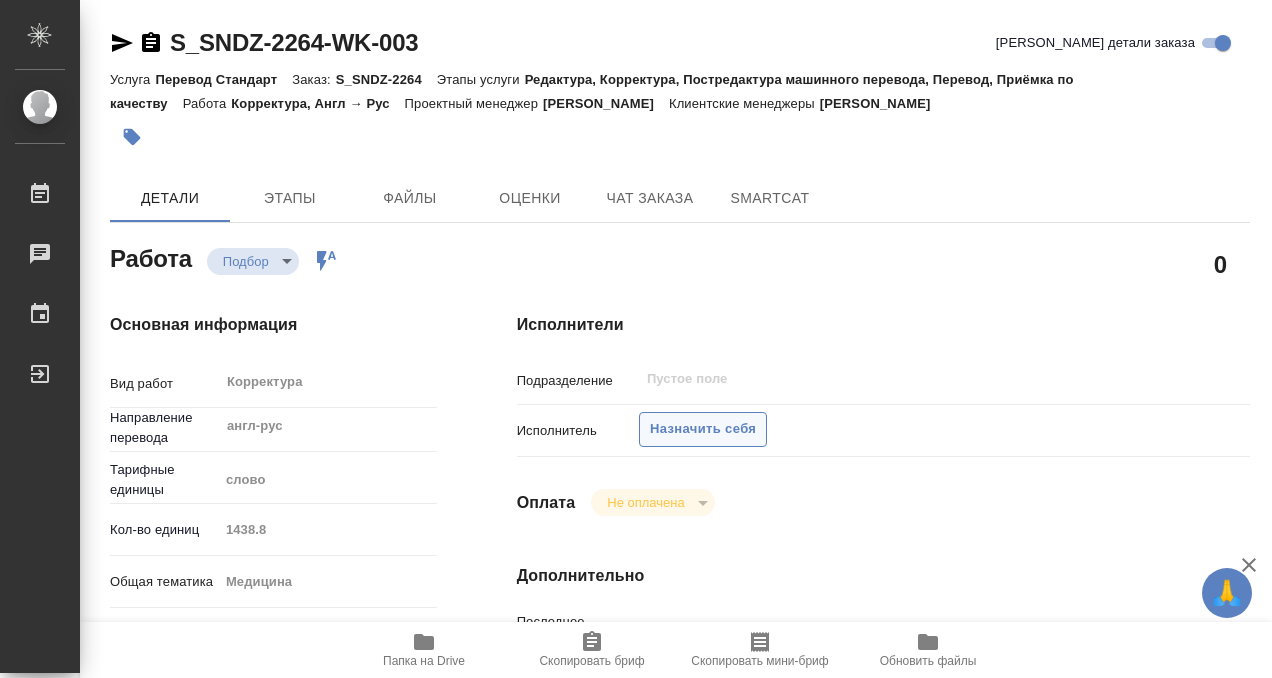 type on "x" 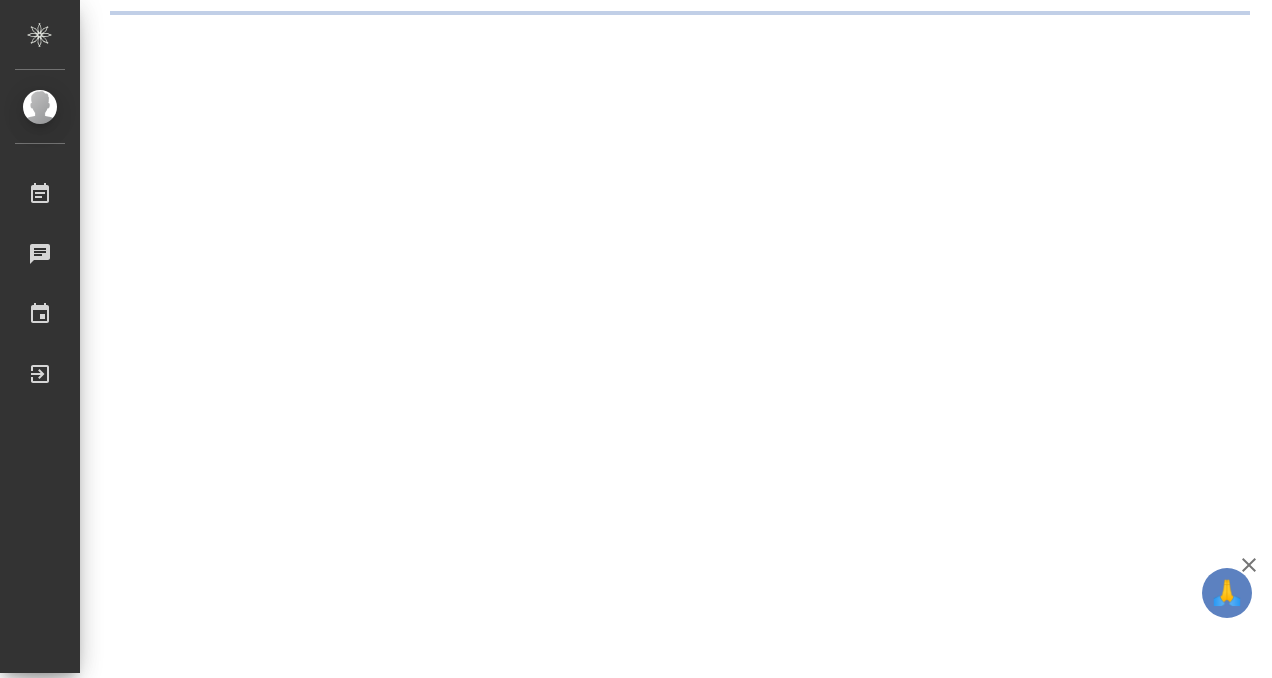 scroll, scrollTop: 0, scrollLeft: 0, axis: both 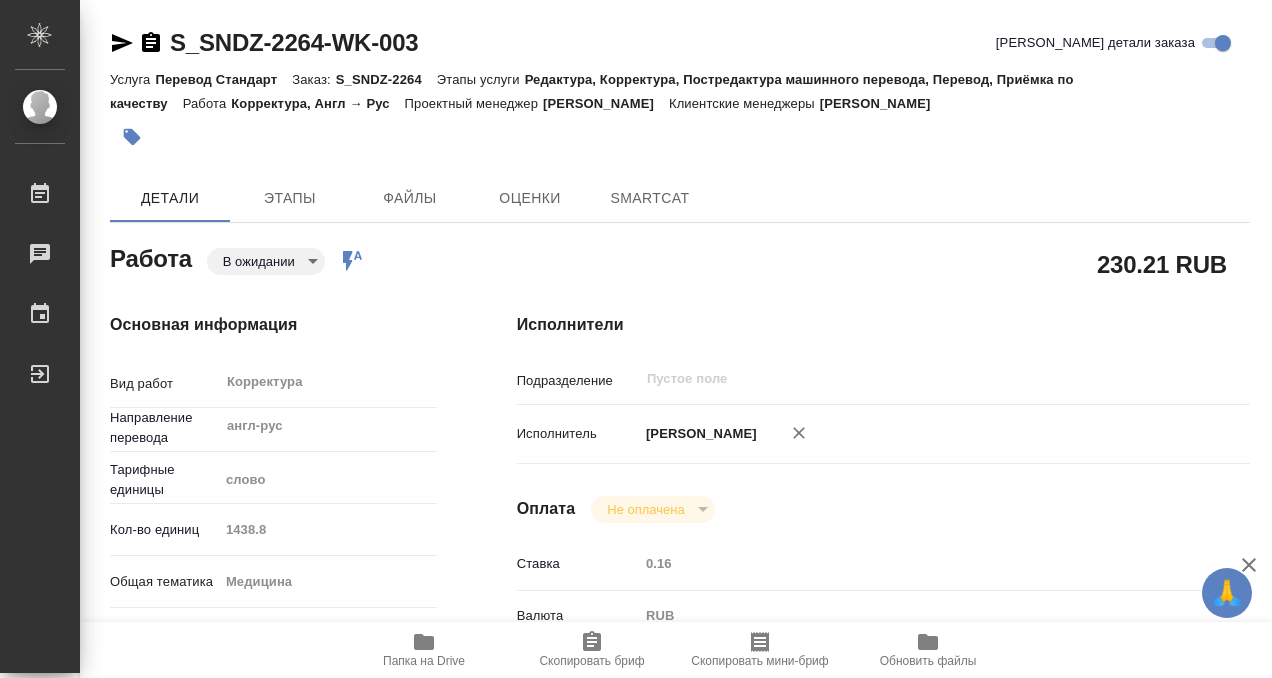 type on "x" 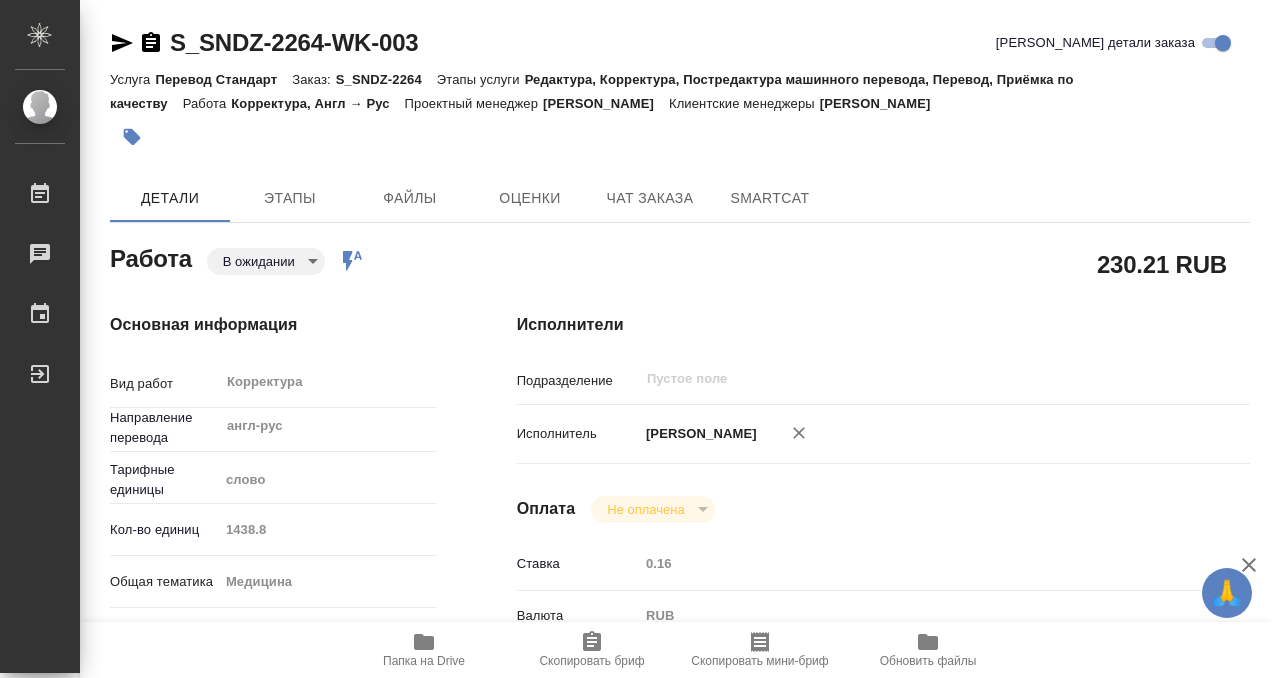 type on "x" 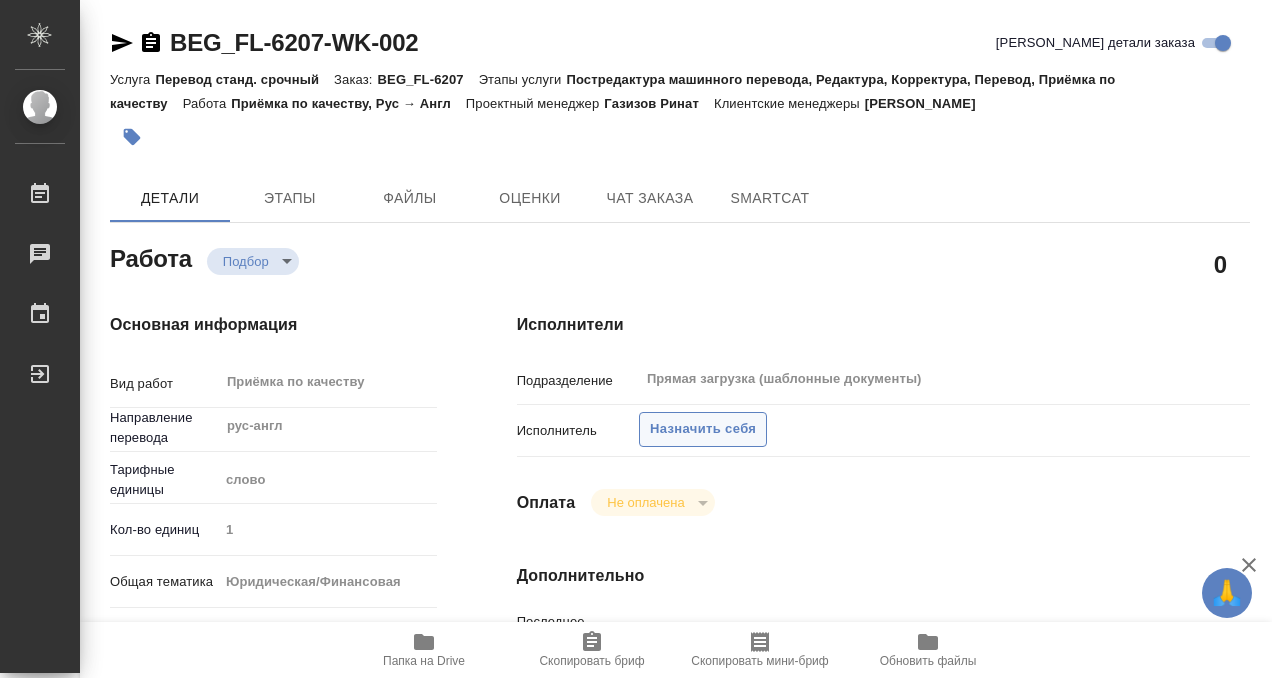 click on "Назначить себя" at bounding box center (703, 429) 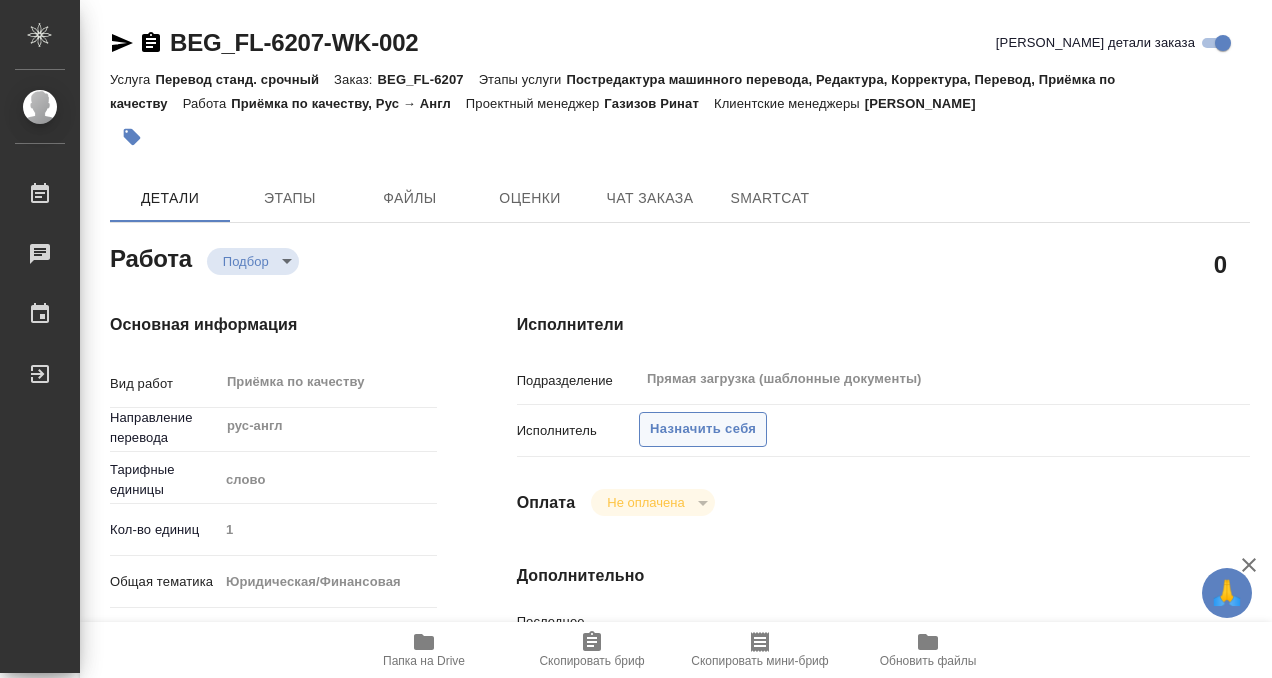 scroll, scrollTop: 0, scrollLeft: 0, axis: both 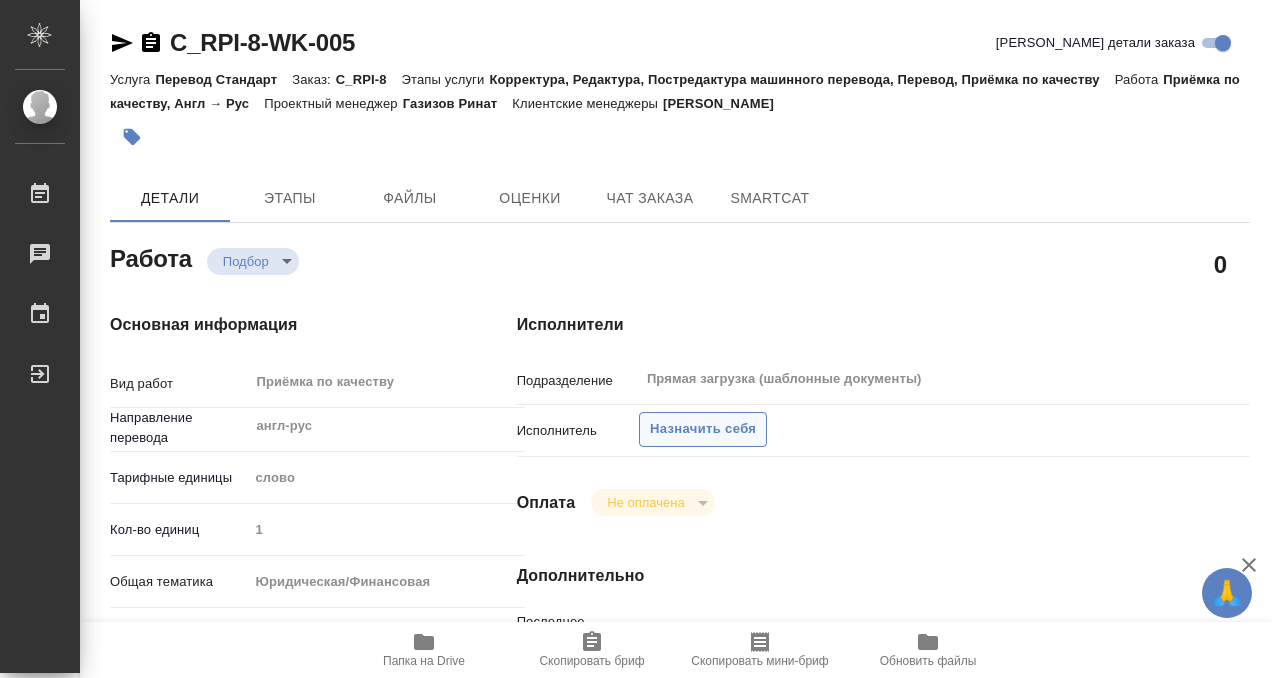 click on "Назначить себя" at bounding box center (703, 429) 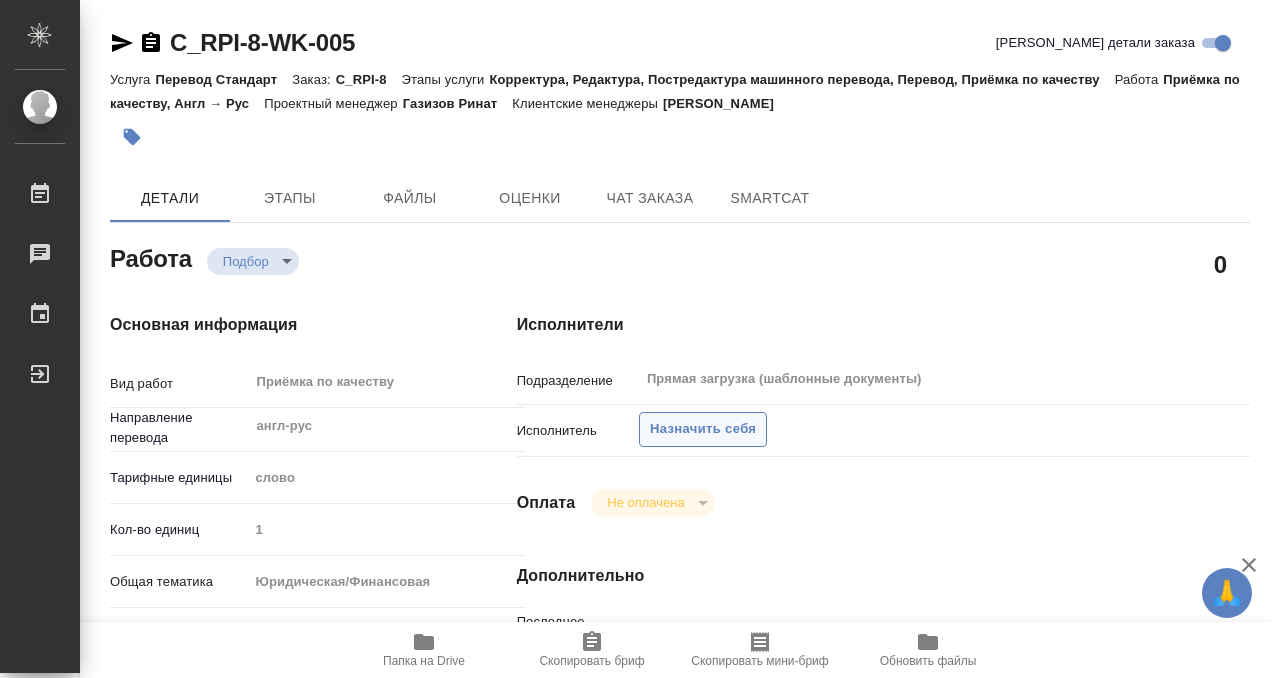 scroll, scrollTop: 0, scrollLeft: 0, axis: both 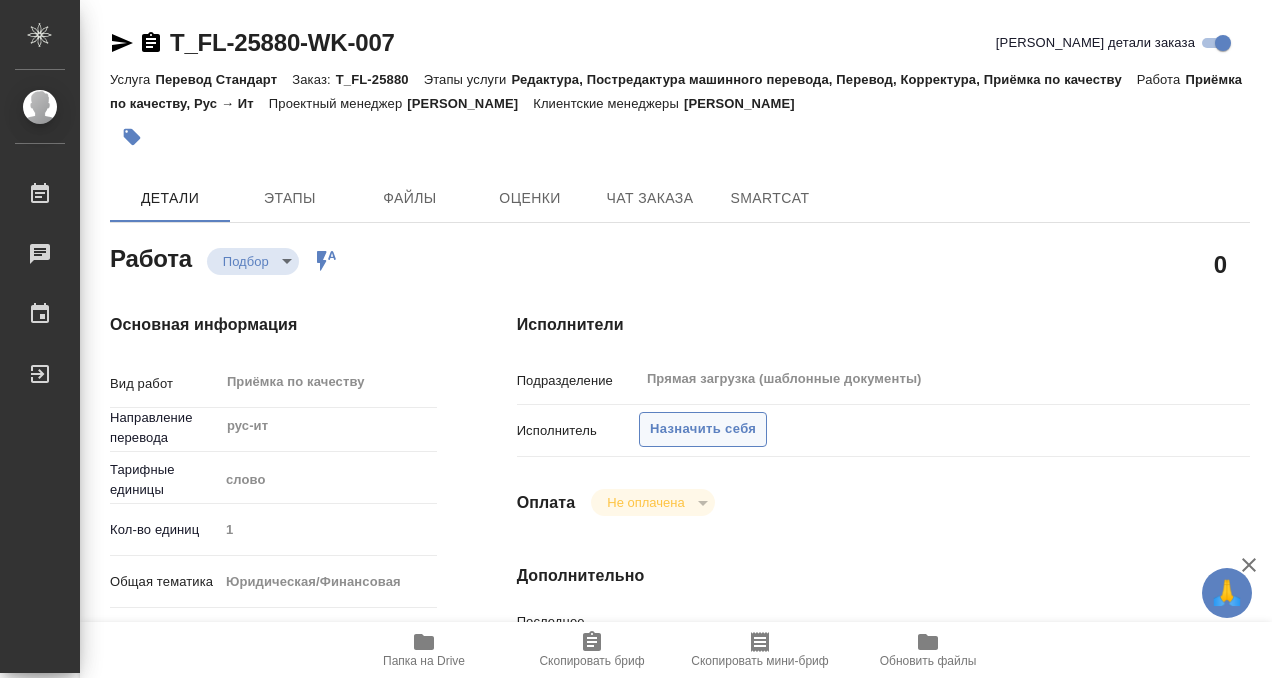 click on "Назначить себя" at bounding box center (703, 429) 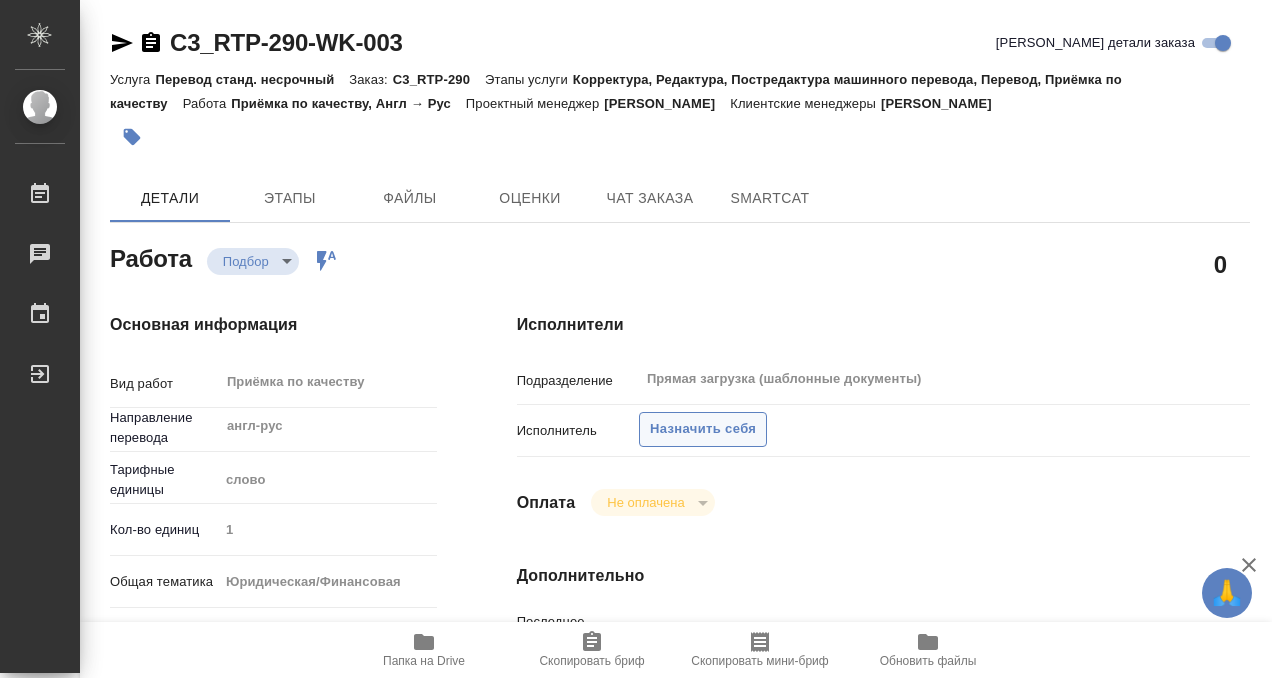 click on "Назначить себя" at bounding box center [703, 429] 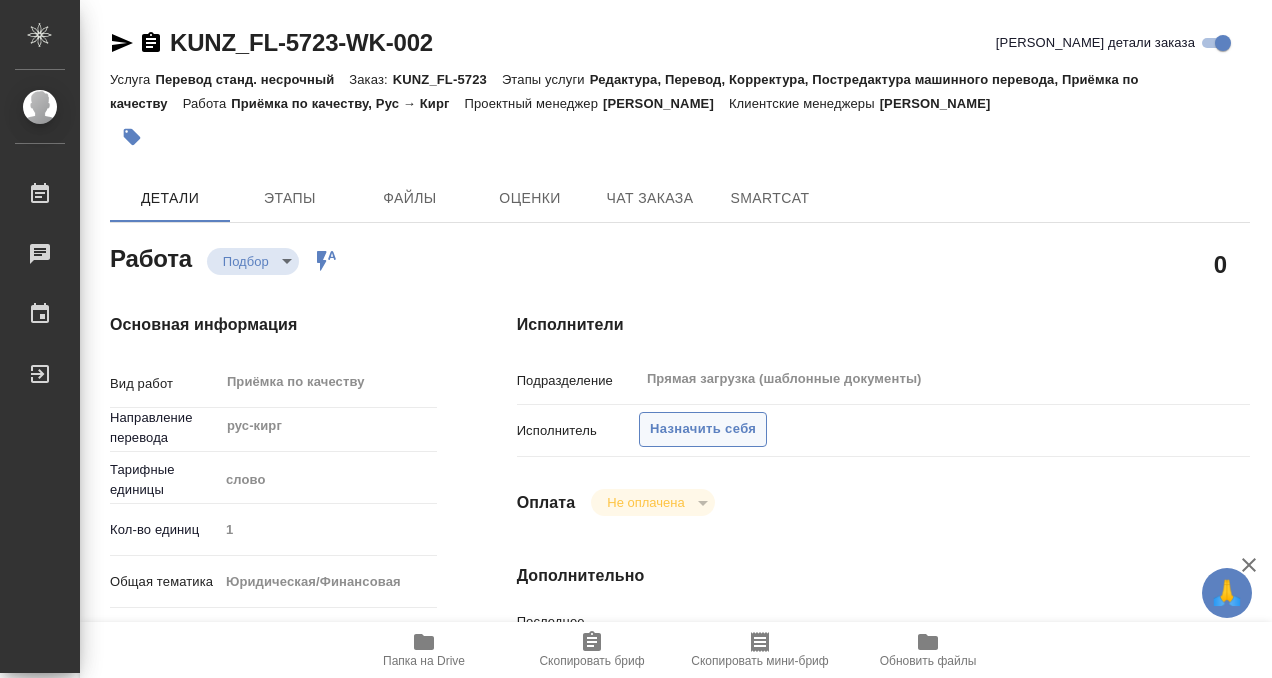 click on "Назначить себя" at bounding box center (703, 429) 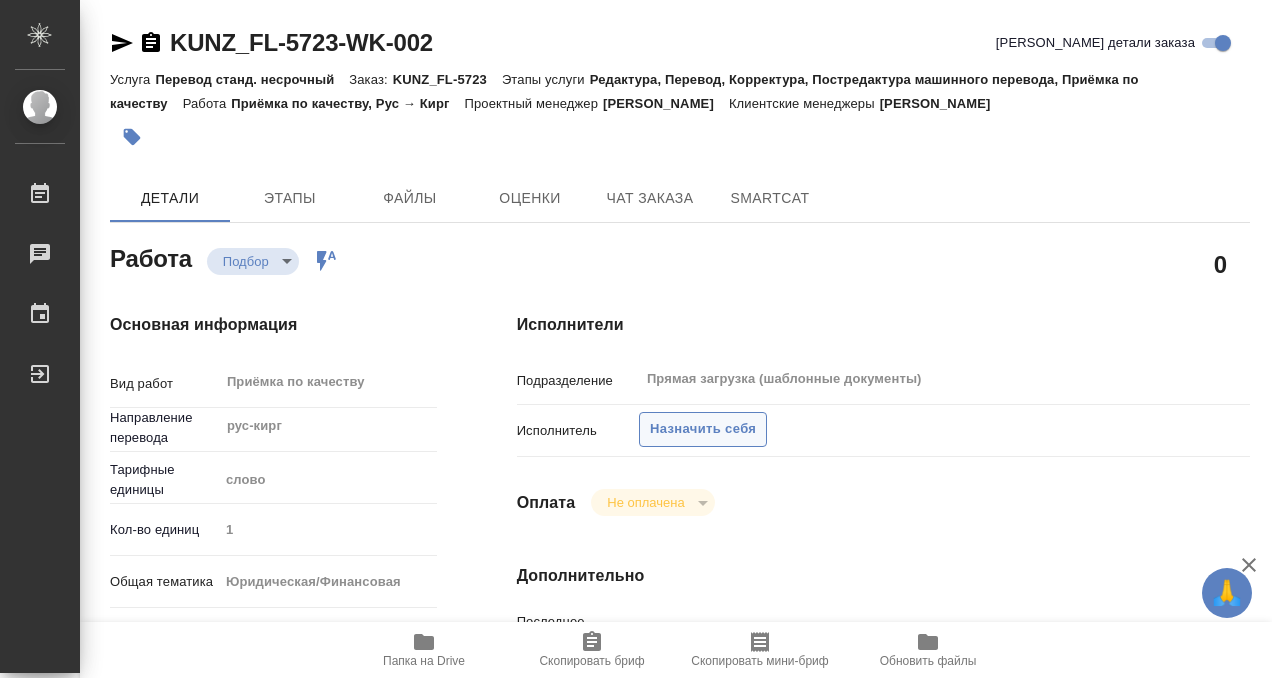 scroll, scrollTop: 0, scrollLeft: 0, axis: both 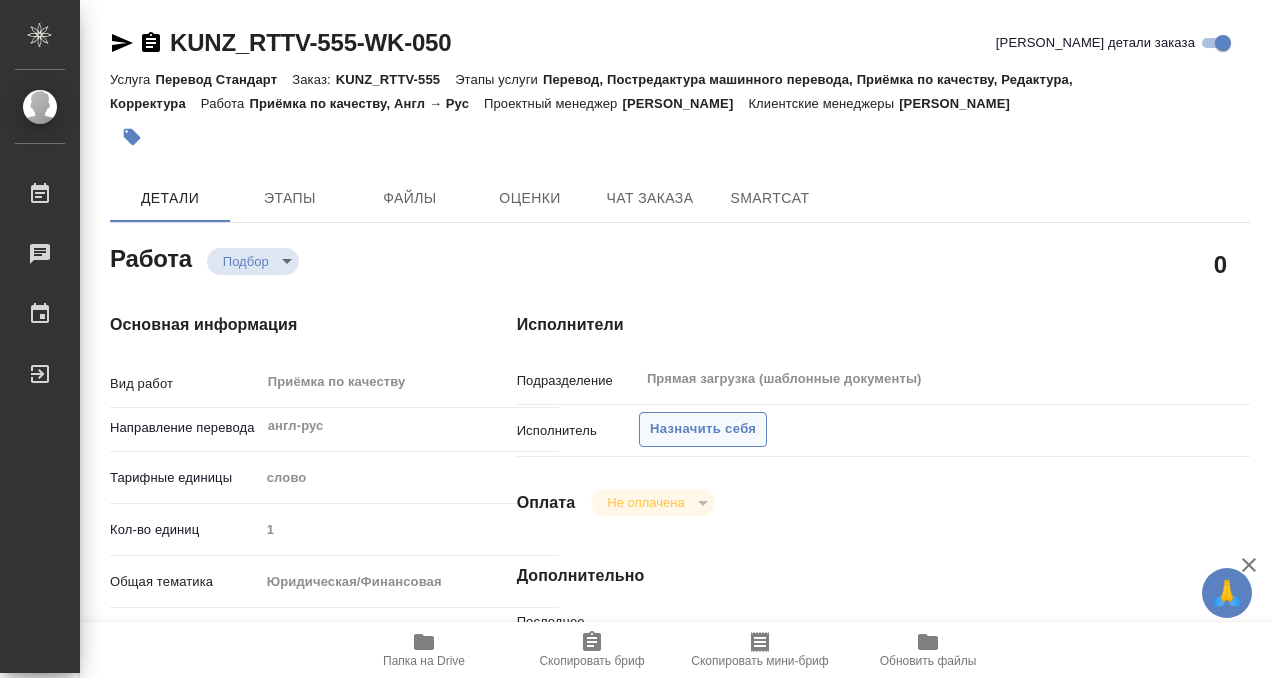 click on "Назначить себя" at bounding box center (703, 429) 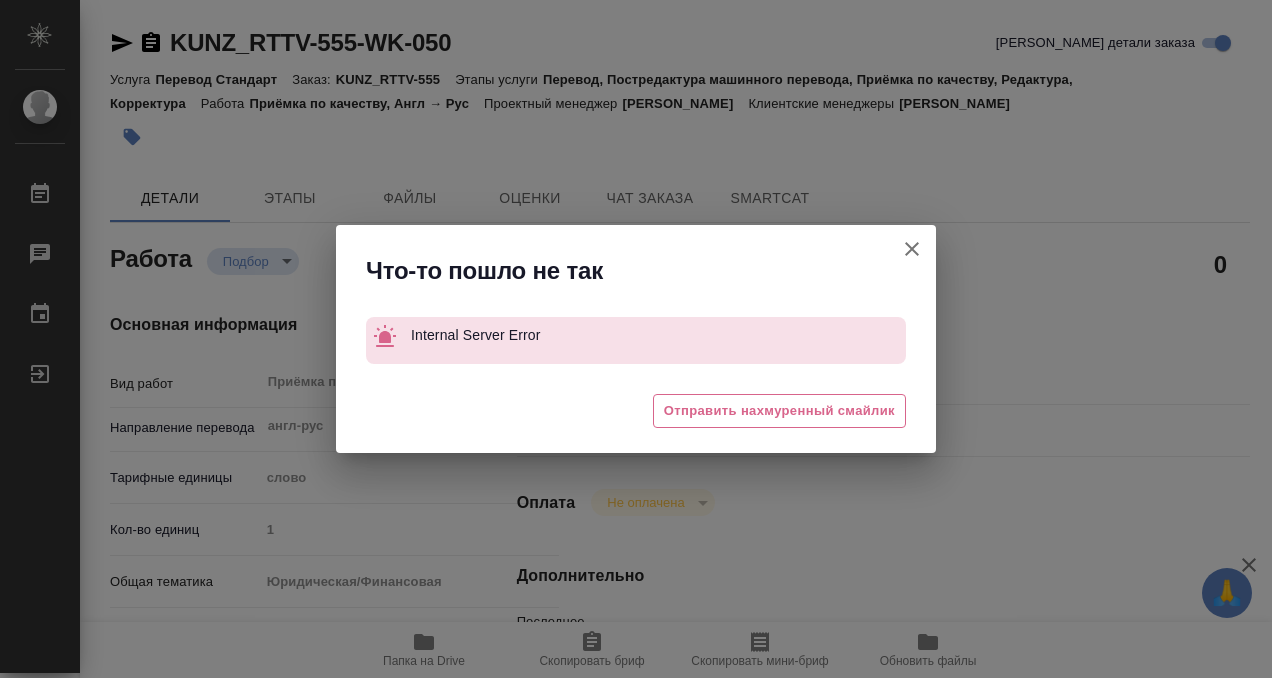 click 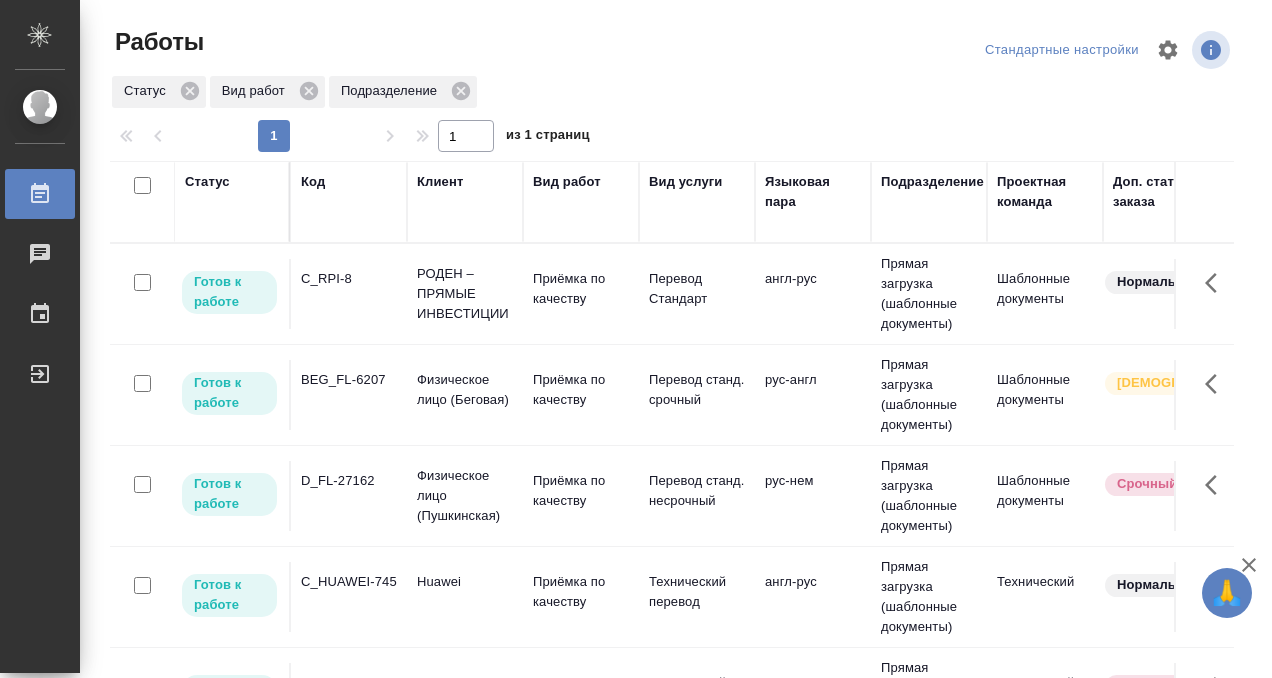 scroll, scrollTop: 0, scrollLeft: 0, axis: both 